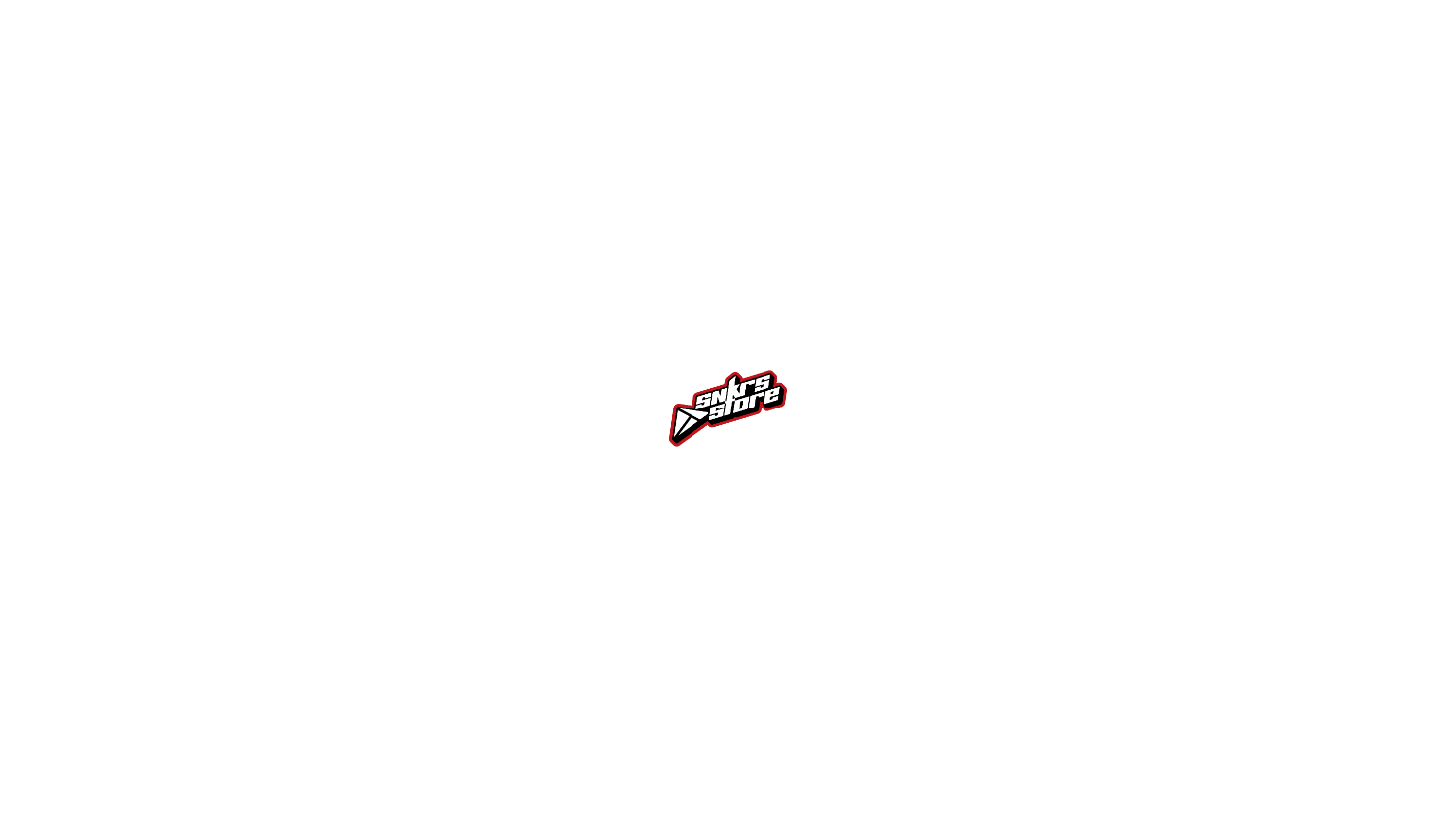 scroll, scrollTop: 0, scrollLeft: 0, axis: both 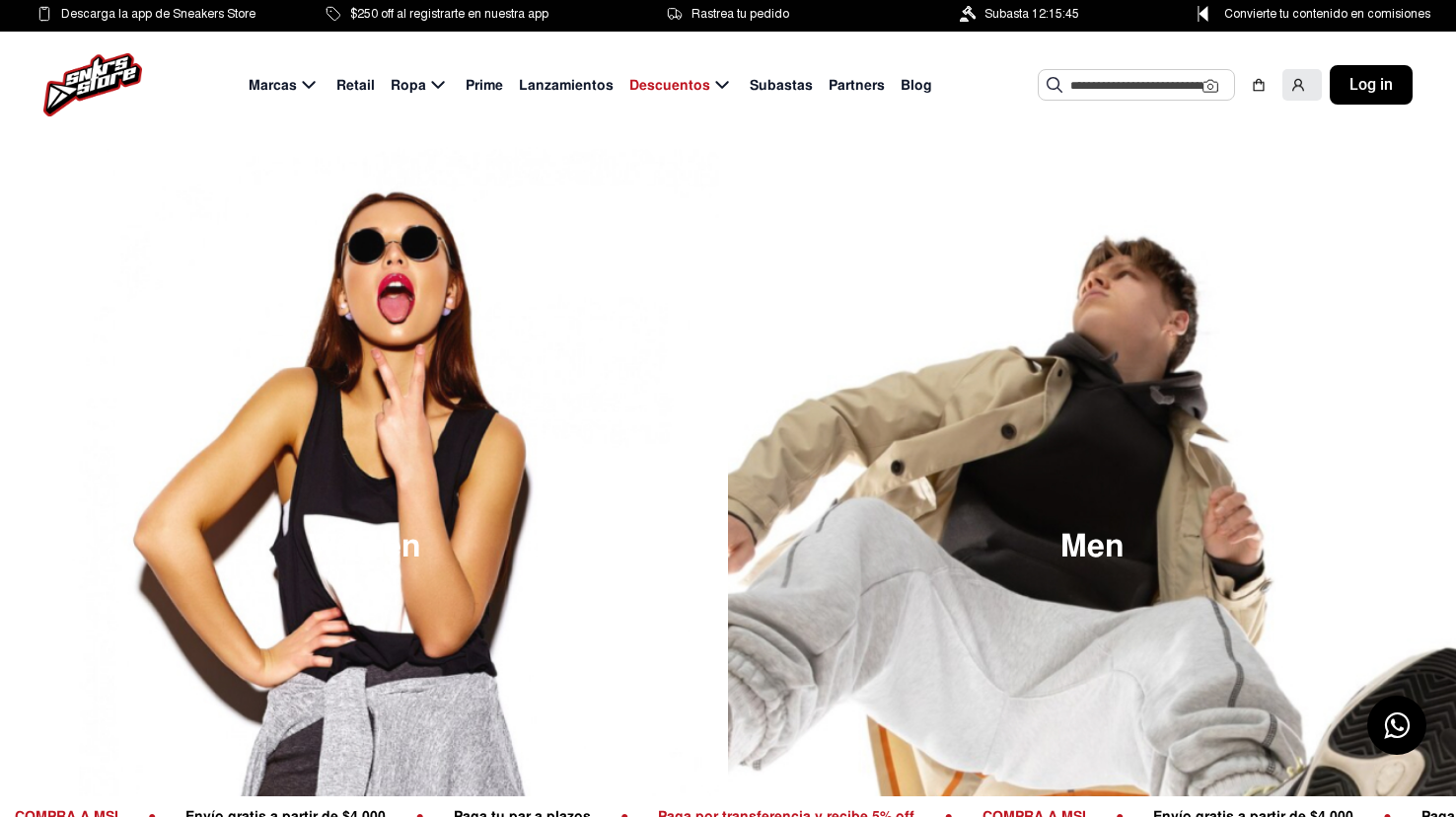 click 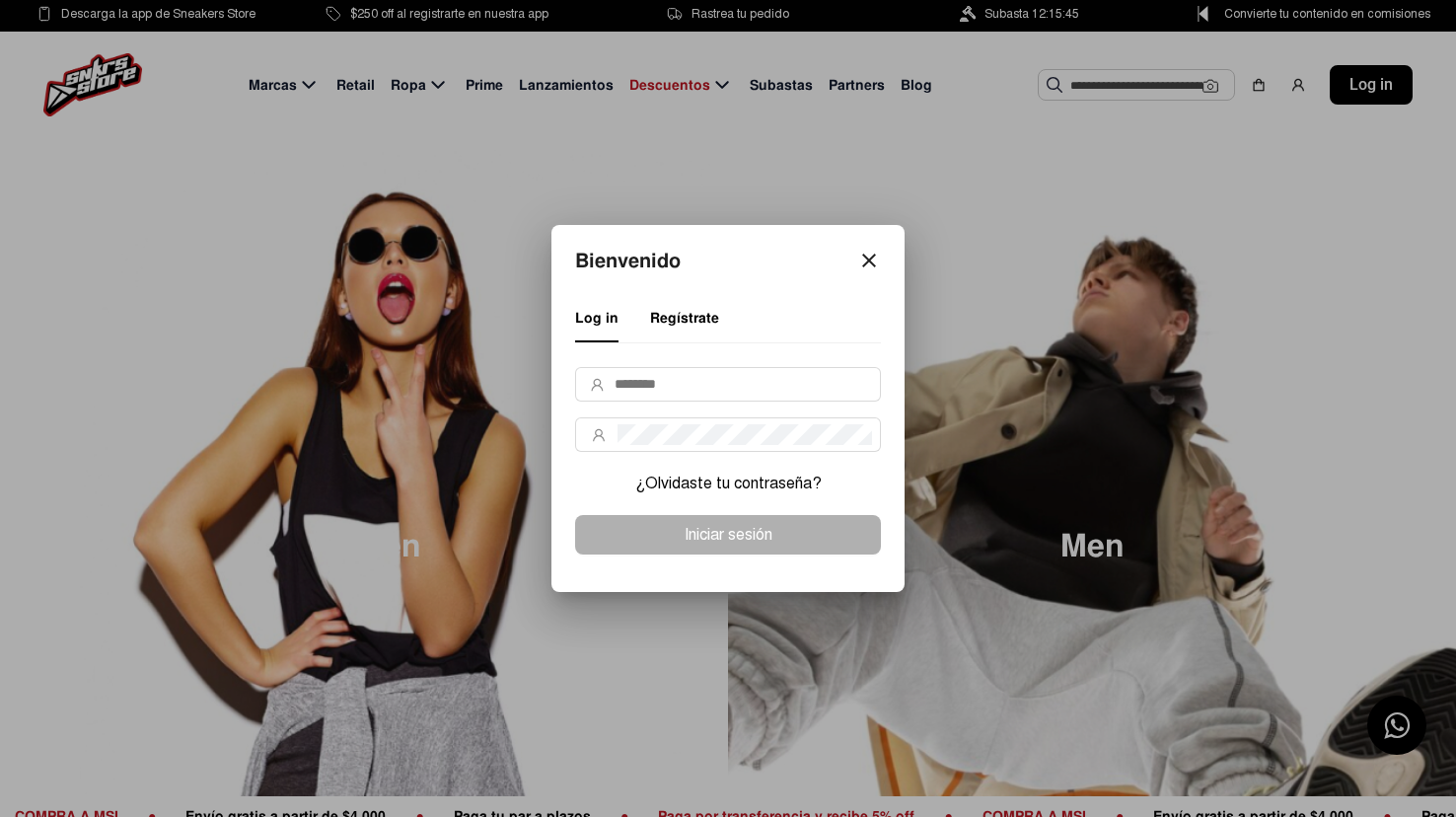 click at bounding box center (728, 384) 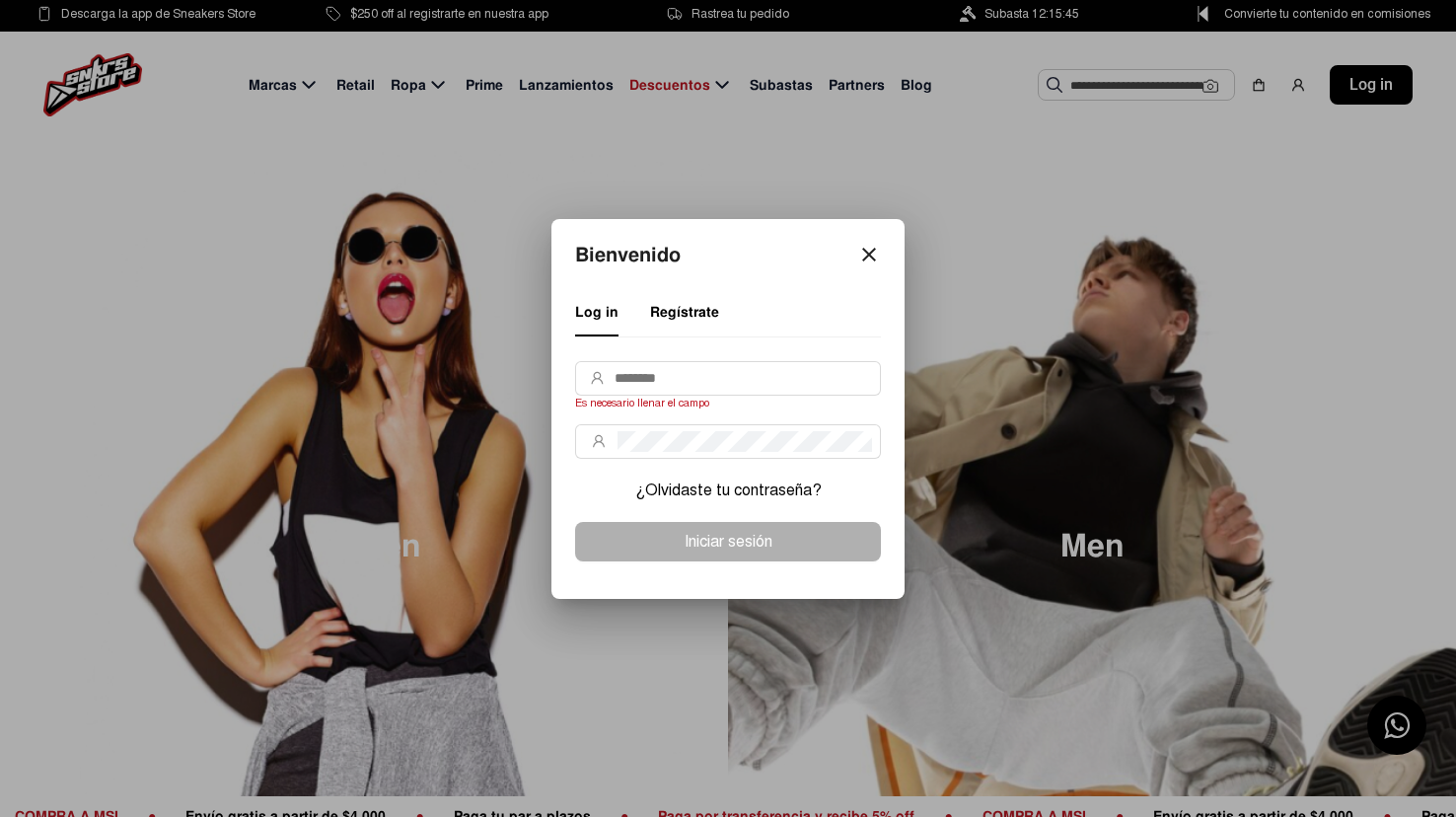 click at bounding box center (743, 378) 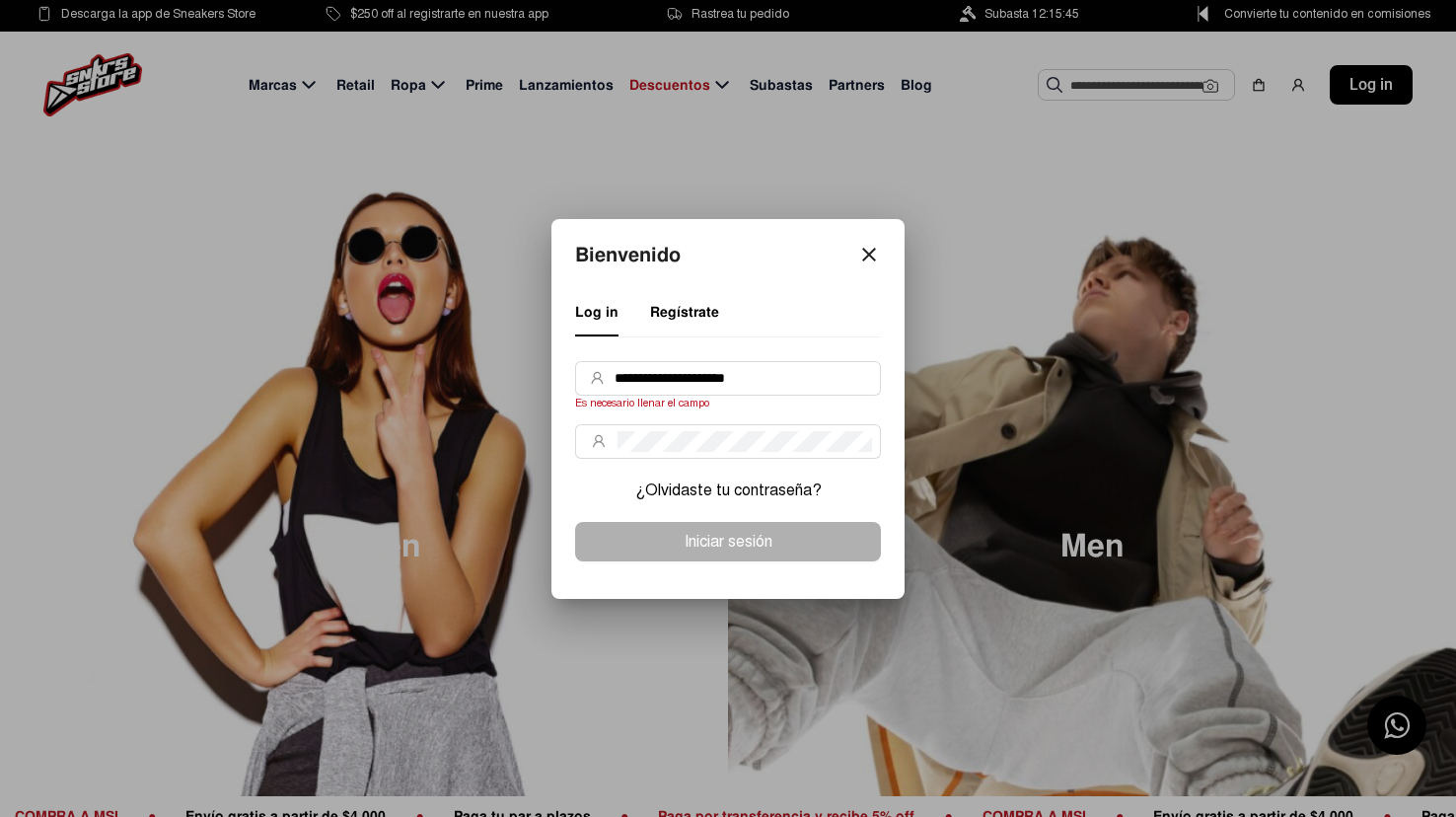 type on "**********" 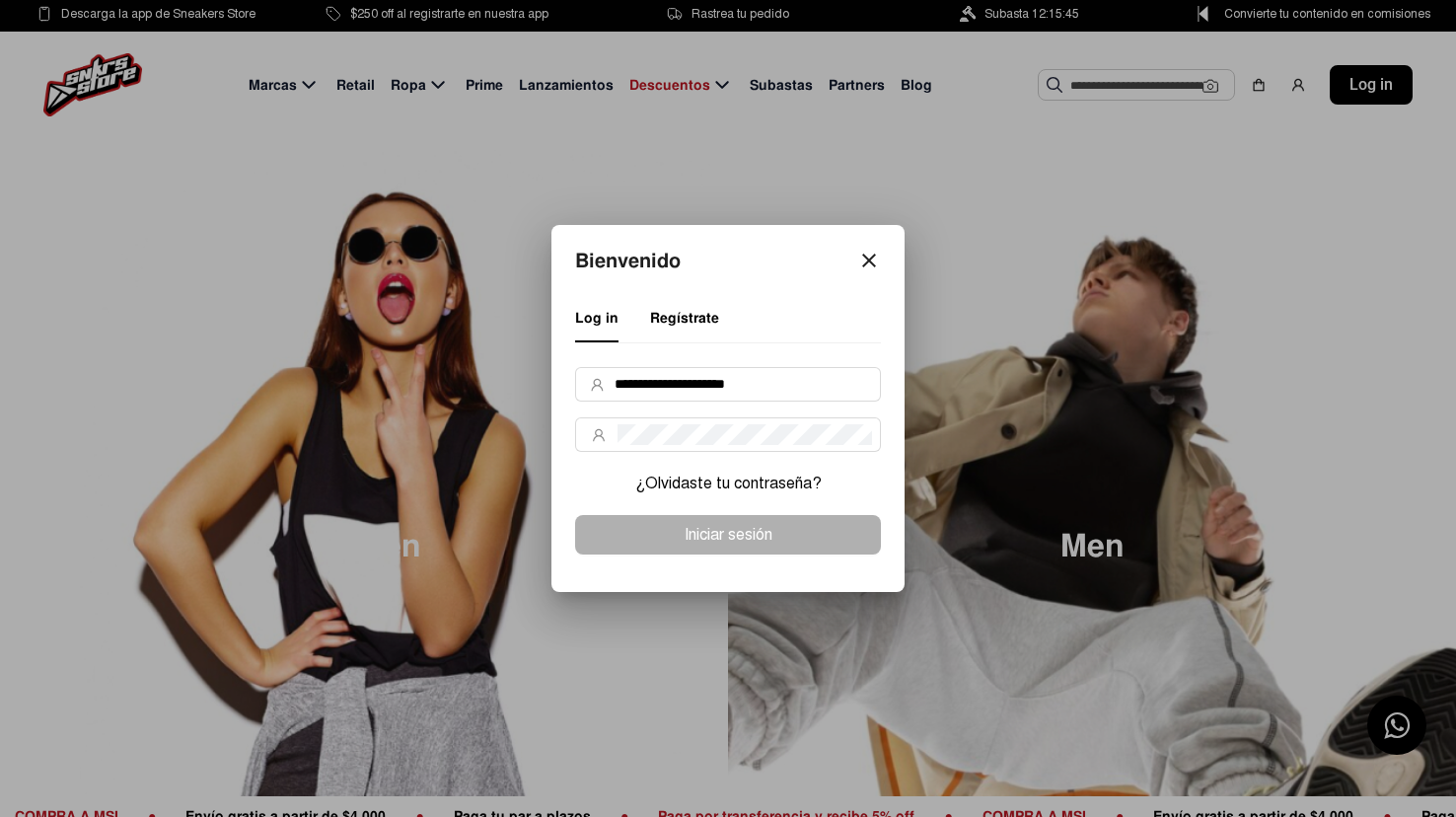 click on "close" at bounding box center [869, 260] 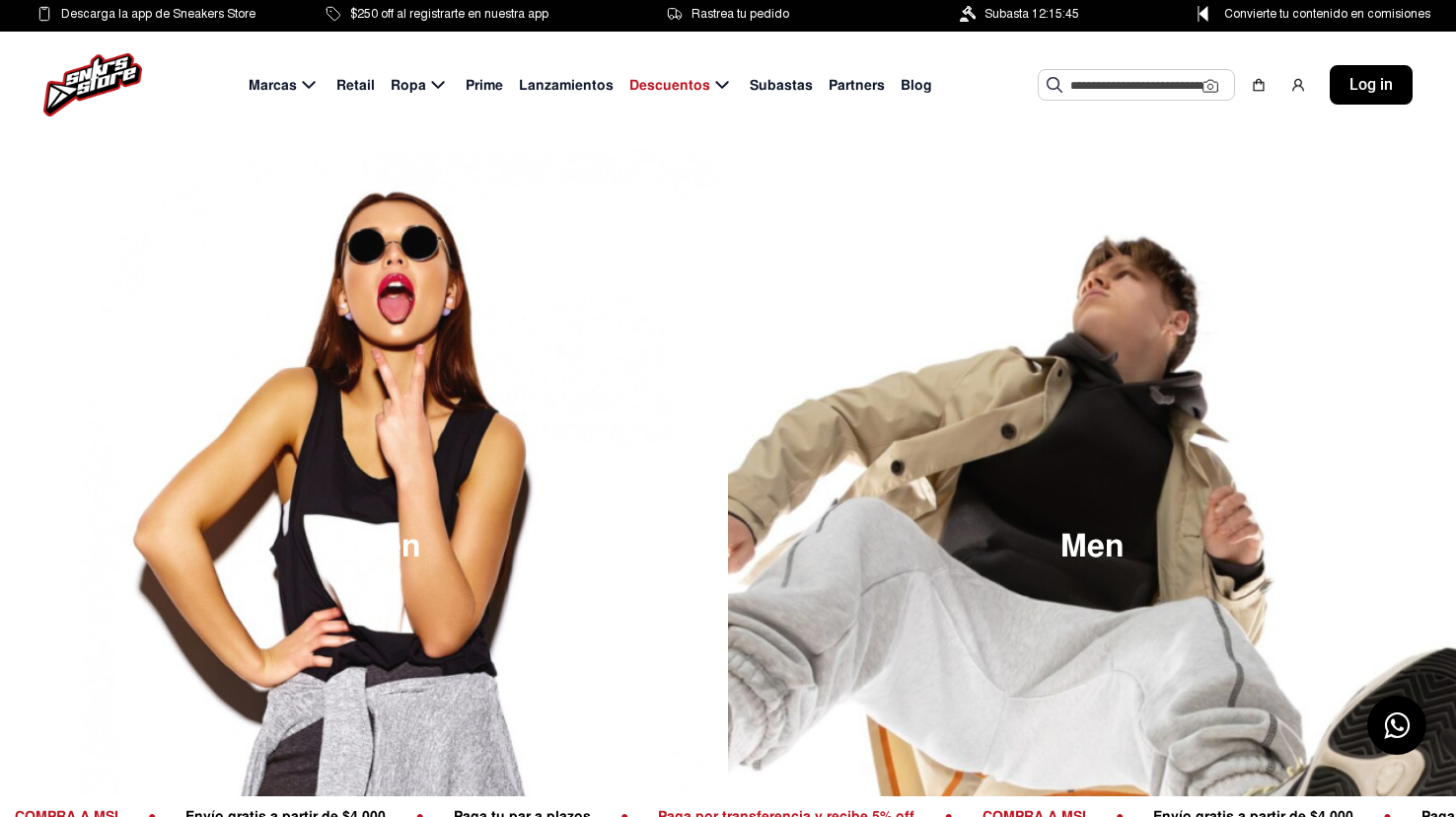 click on "Log in" 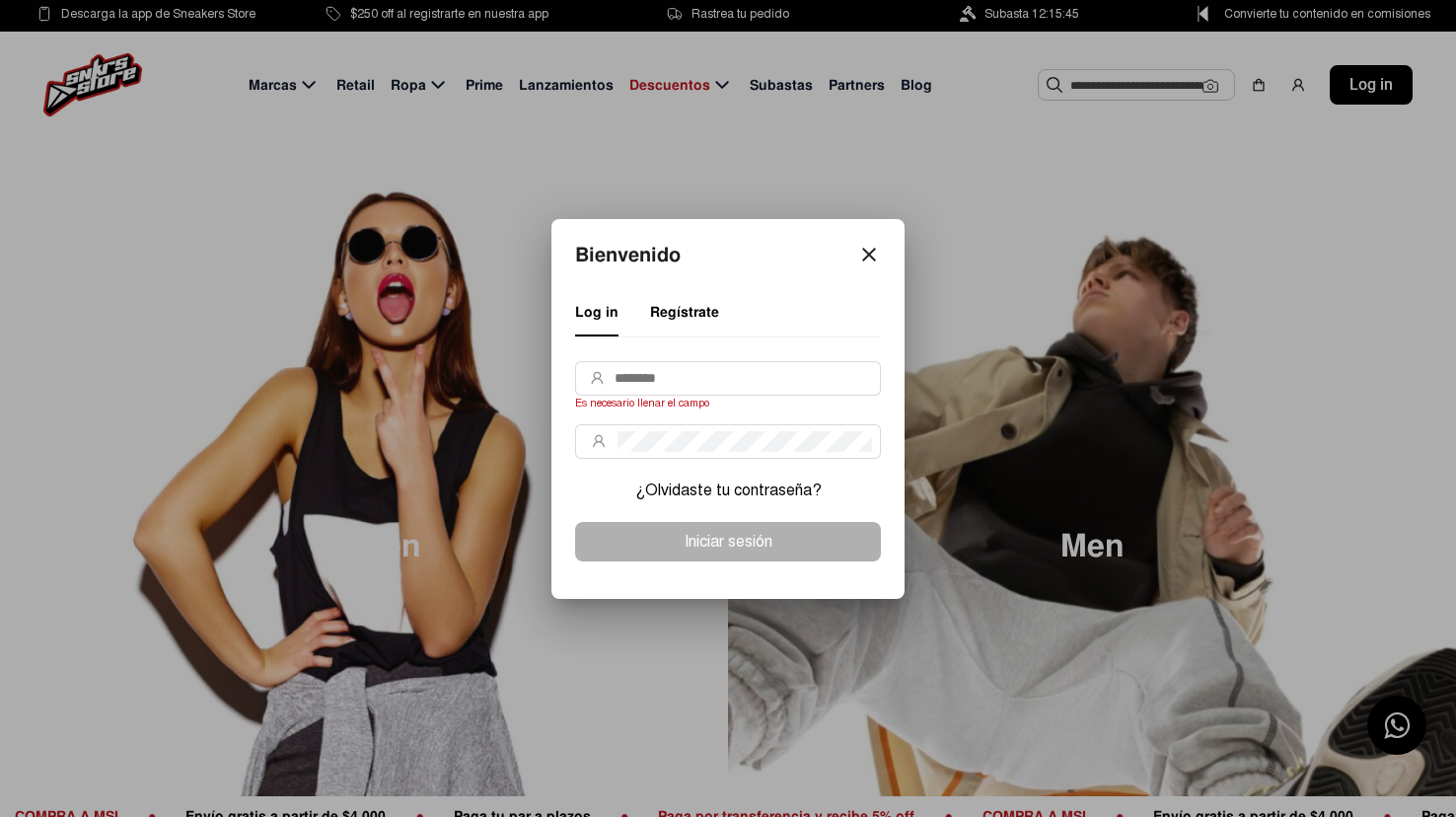 click at bounding box center (728, 408) 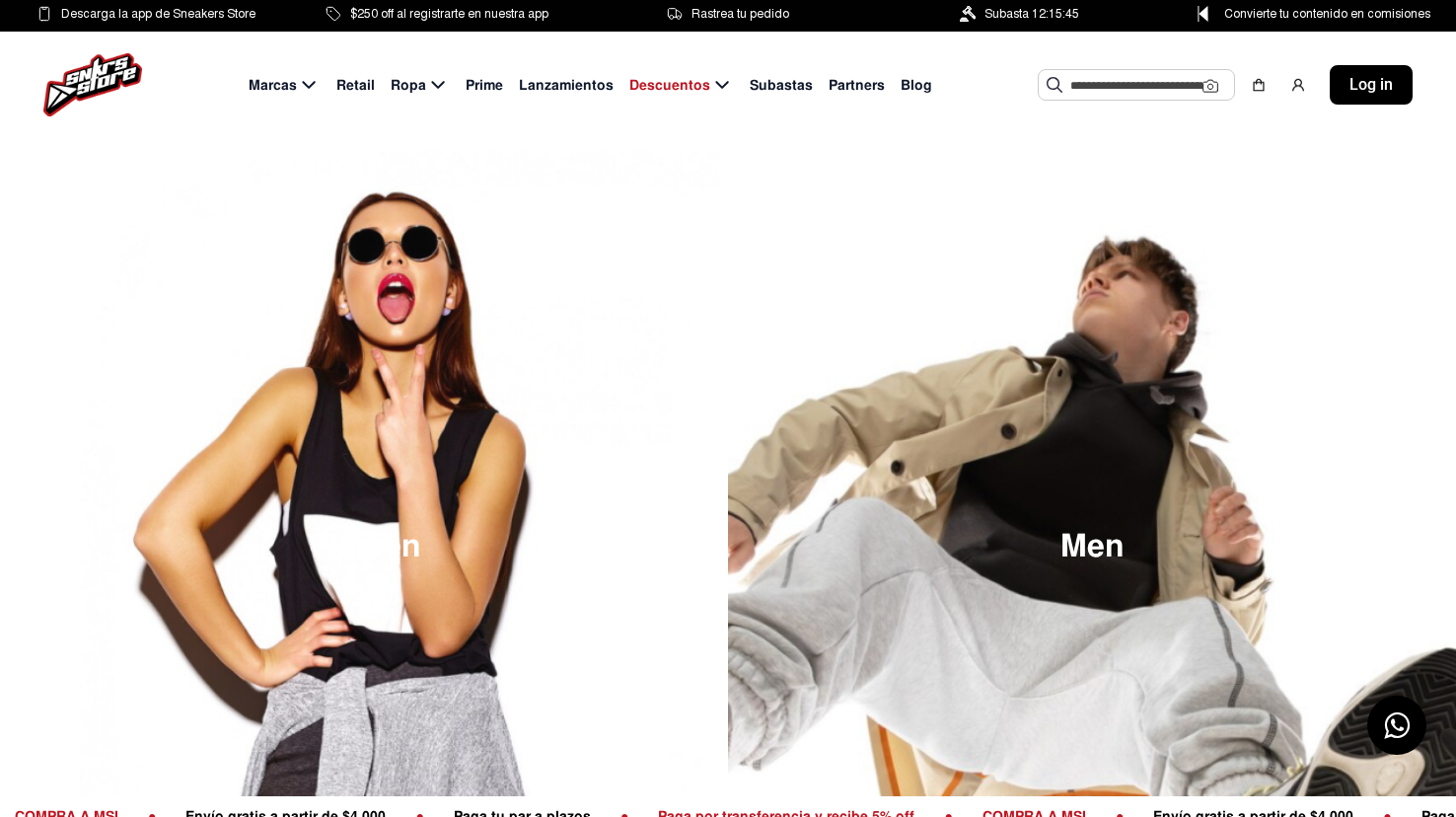 click on "Log in" 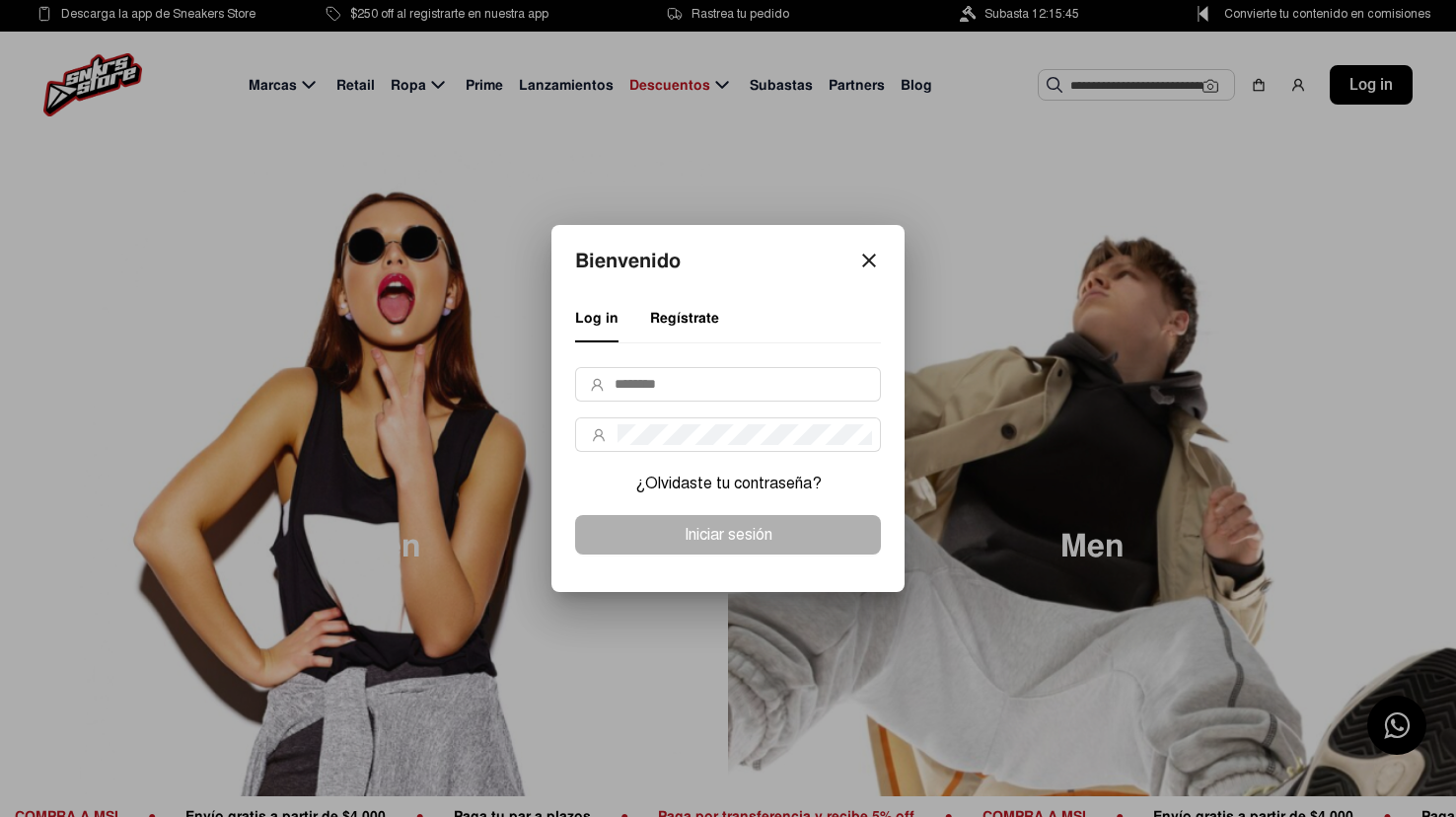 click at bounding box center [743, 384] 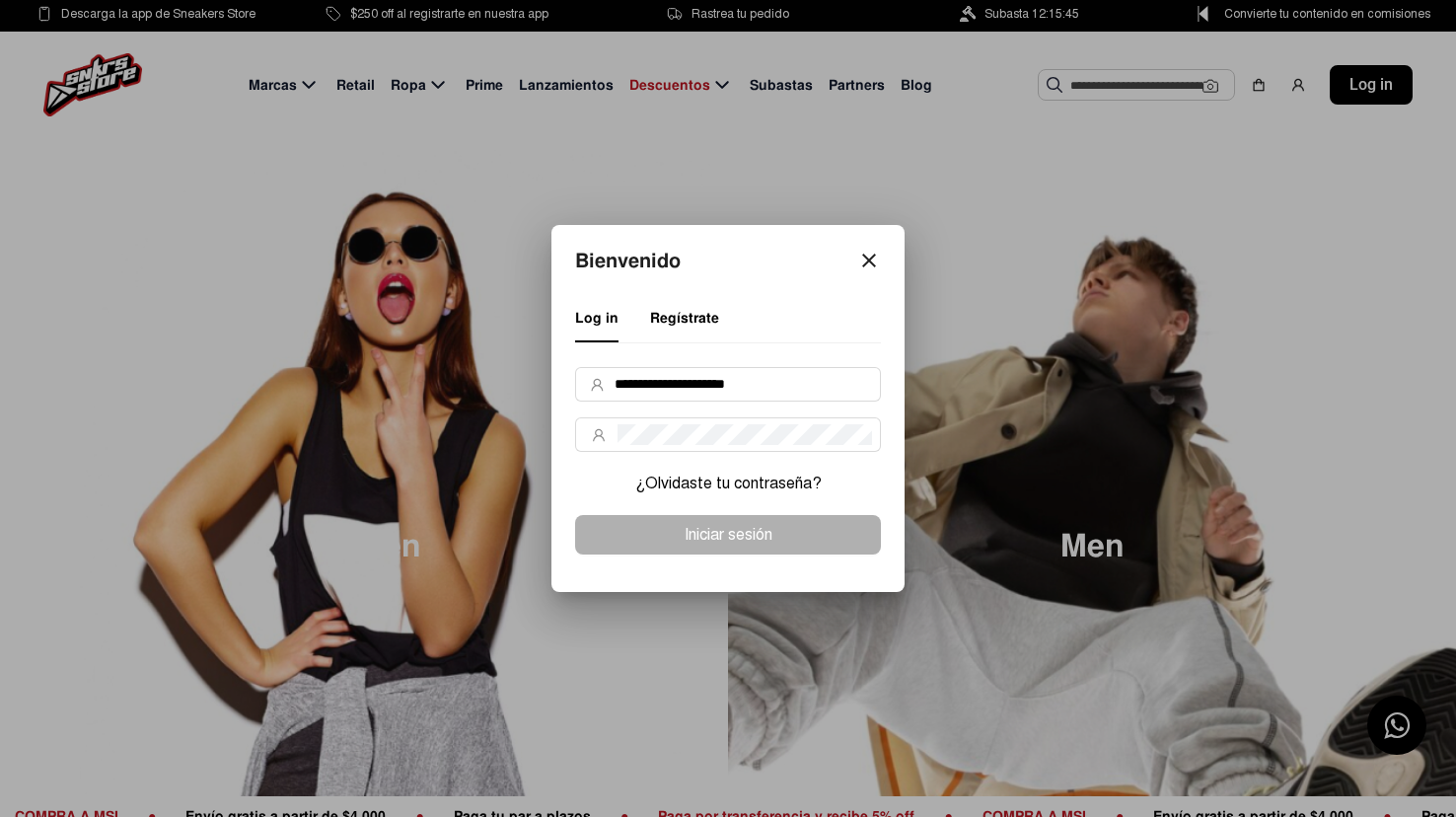 click on "**********" at bounding box center [743, 384] 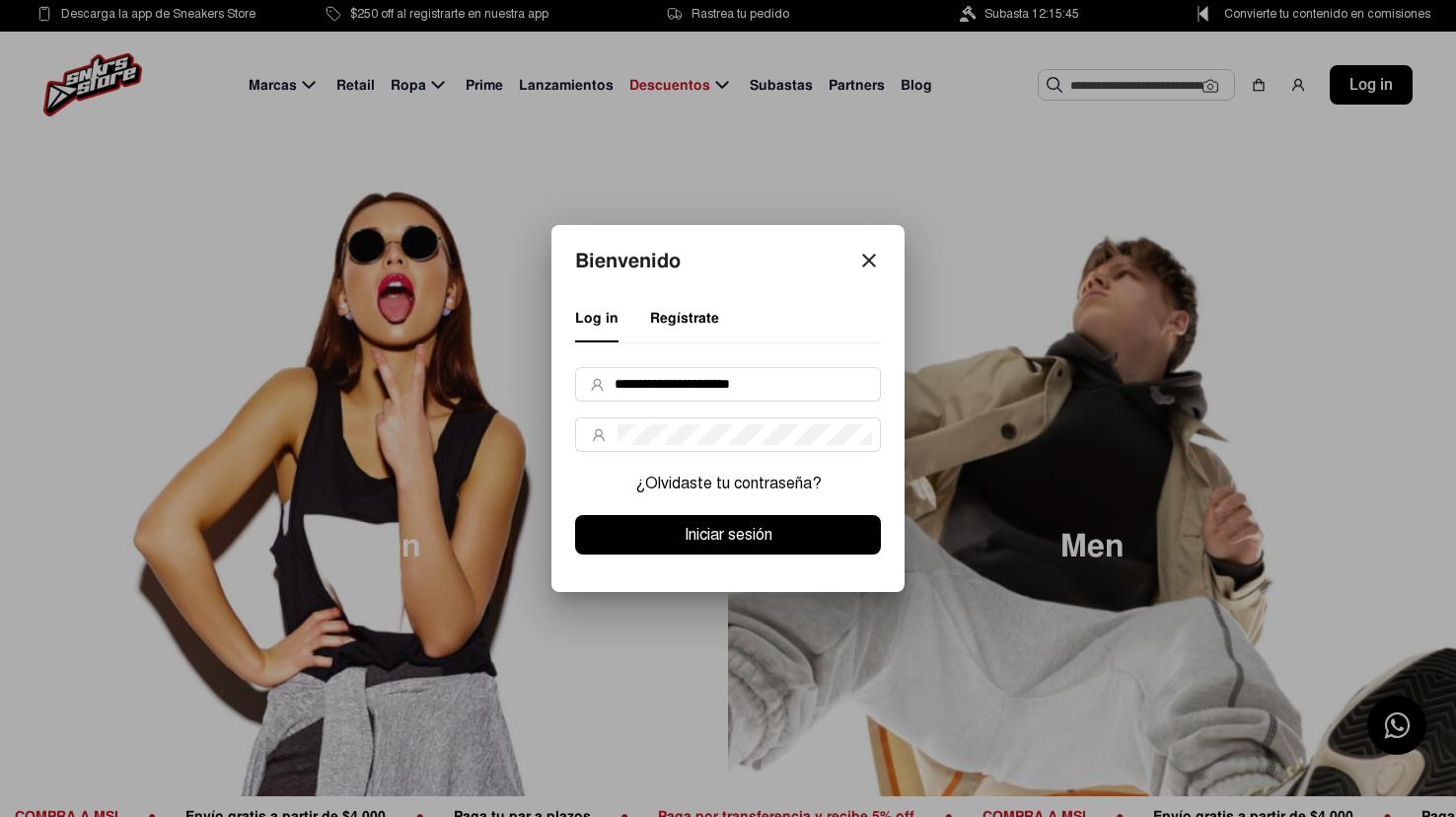 click on "Iniciar sesión" at bounding box center (728, 535) 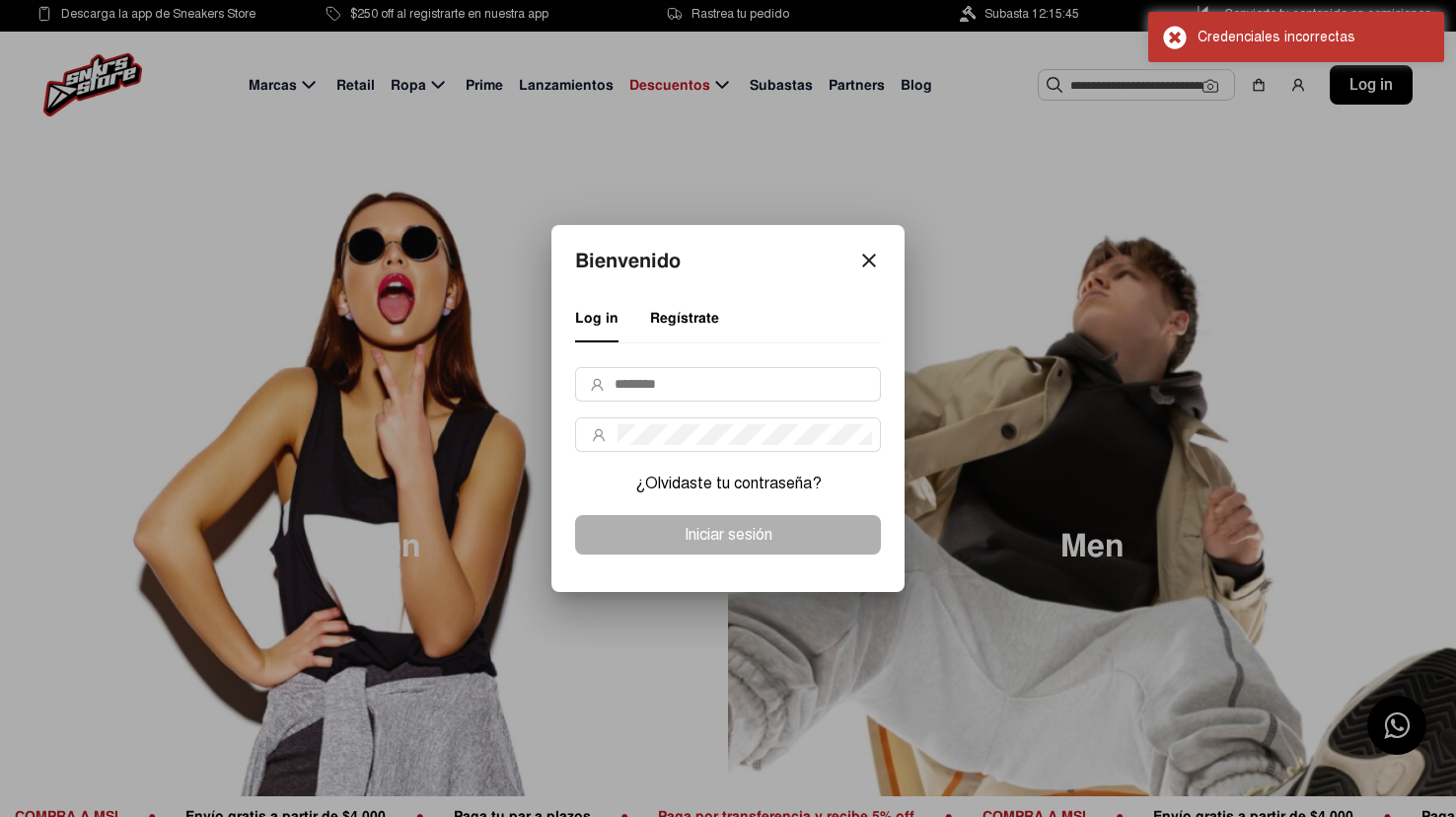 click at bounding box center (728, 384) 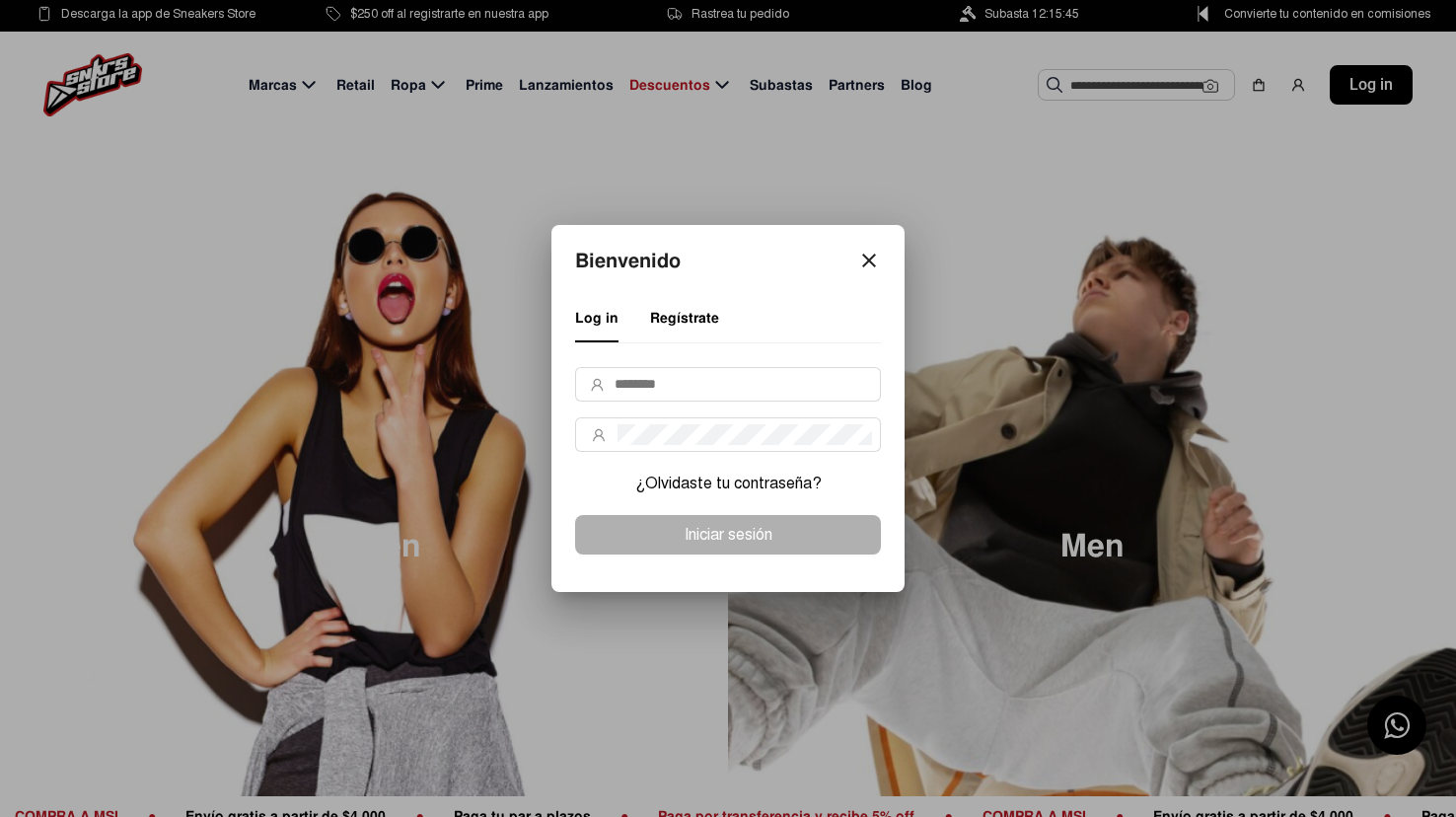 click at bounding box center (743, 384) 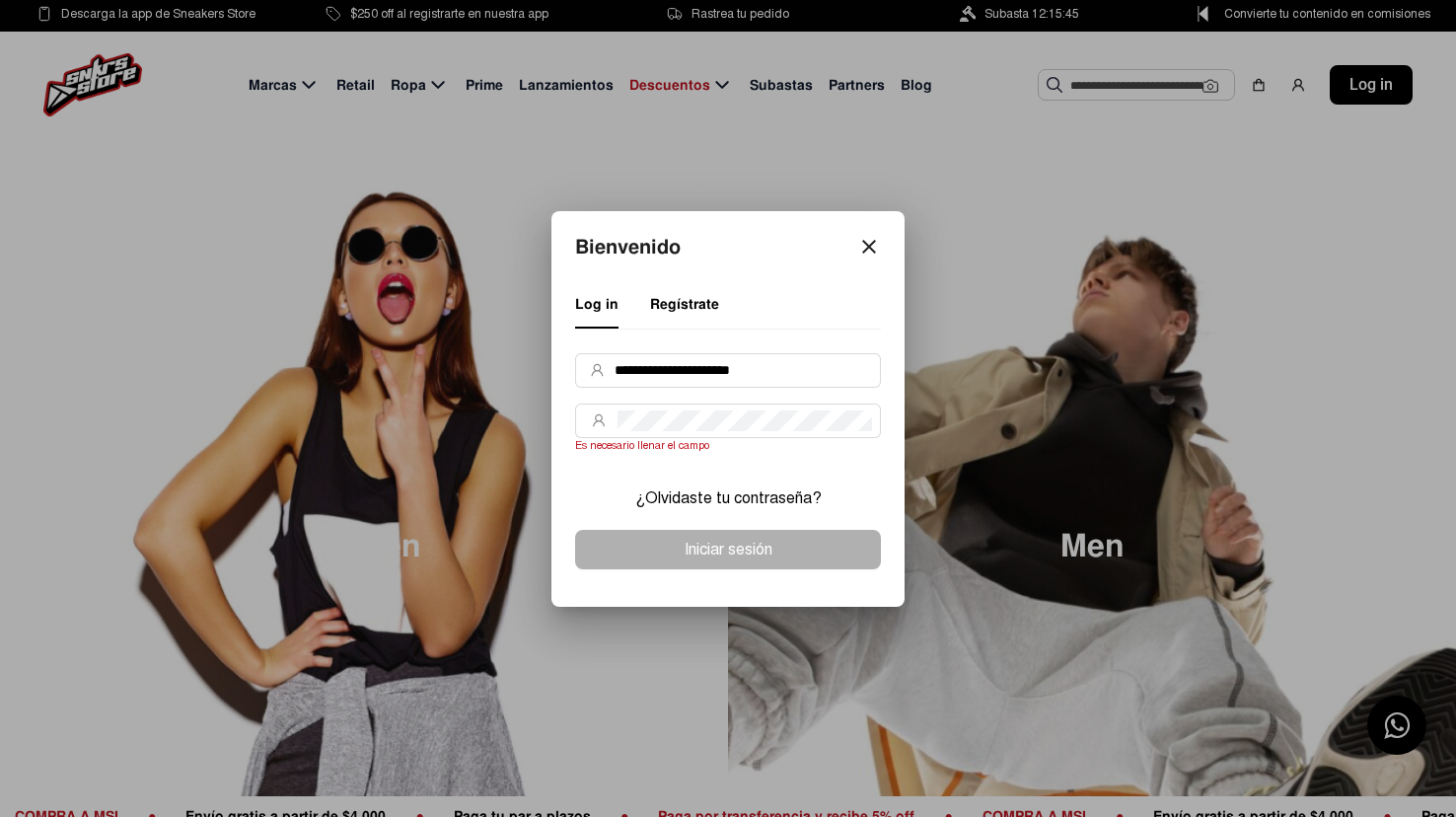 click on "¿Olvidaste tu contraseña?" at bounding box center (728, 498) 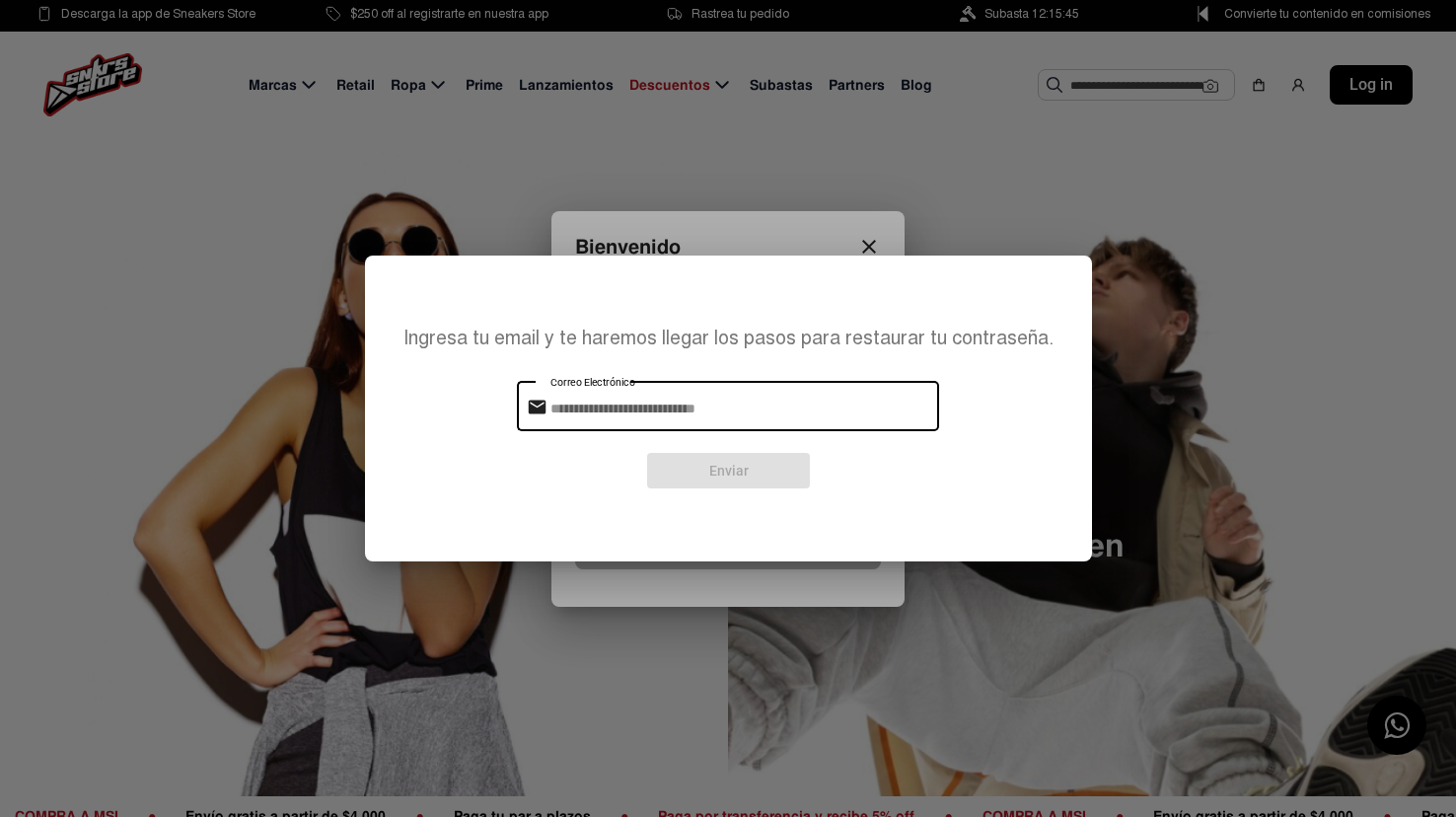 click on "Correo Electrónico" at bounding box center [739, 409] 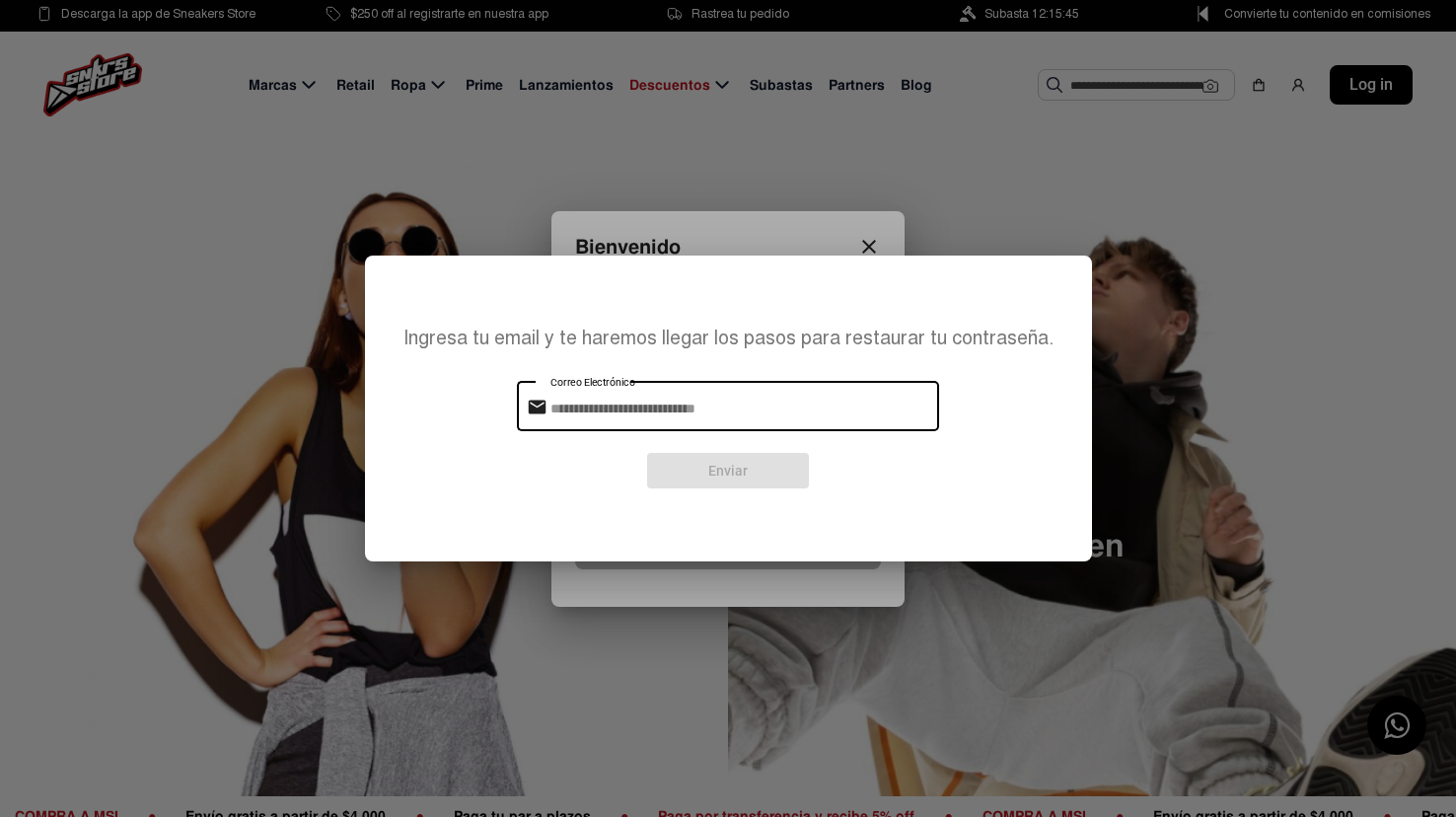 type on "**********" 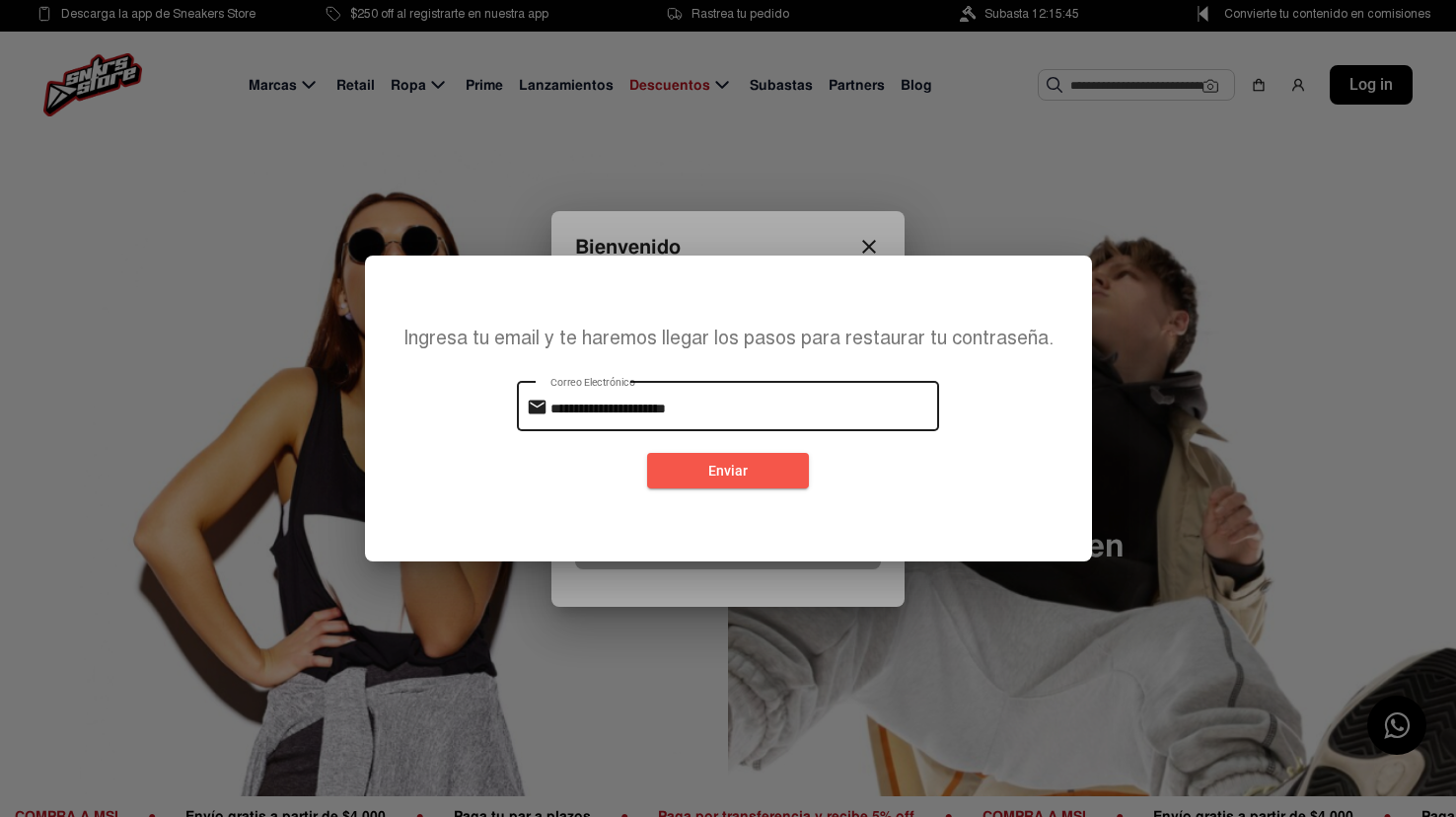 click on "Enviar" at bounding box center (728, 471) 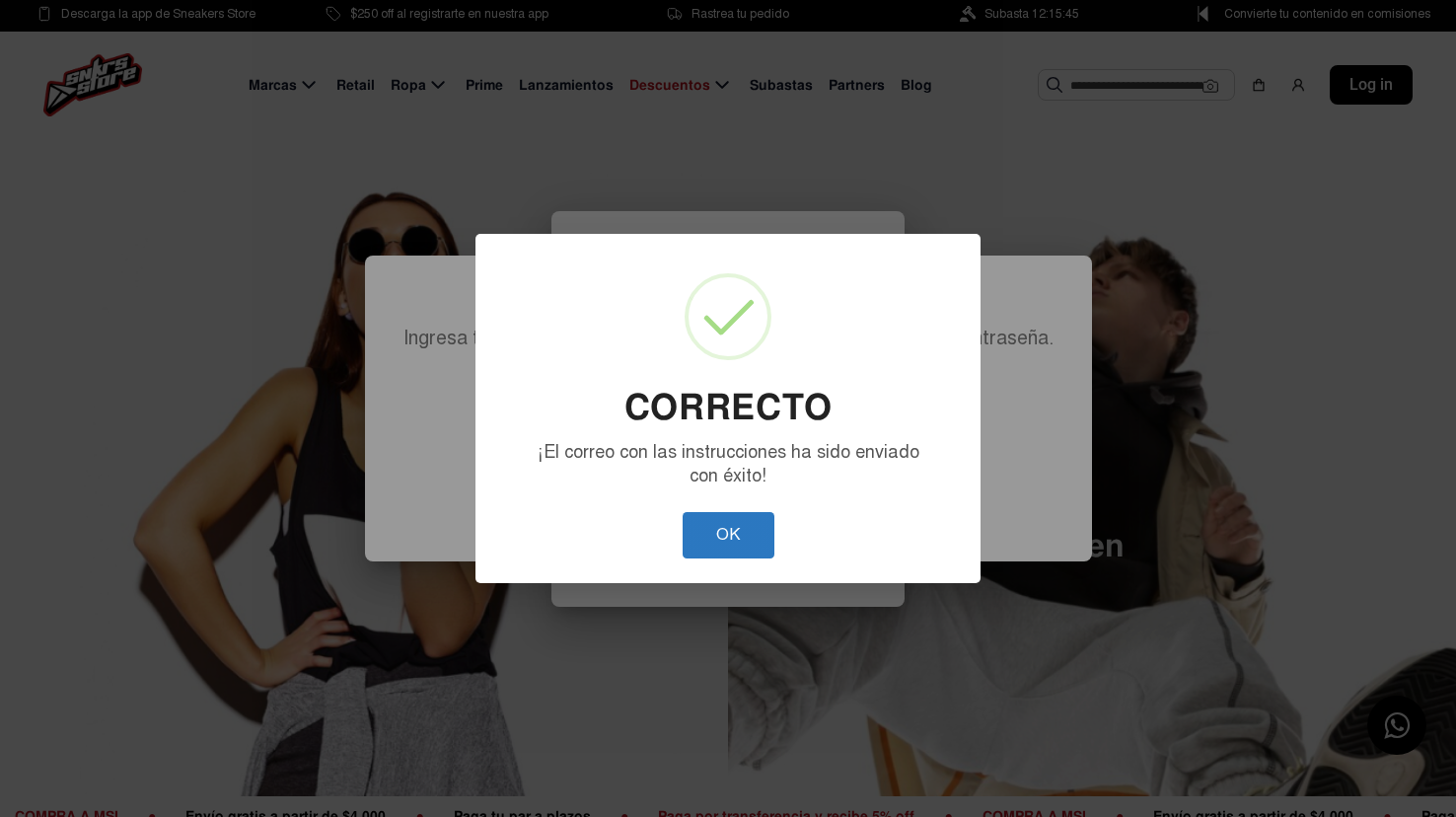 click on "OK" at bounding box center [728, 535] 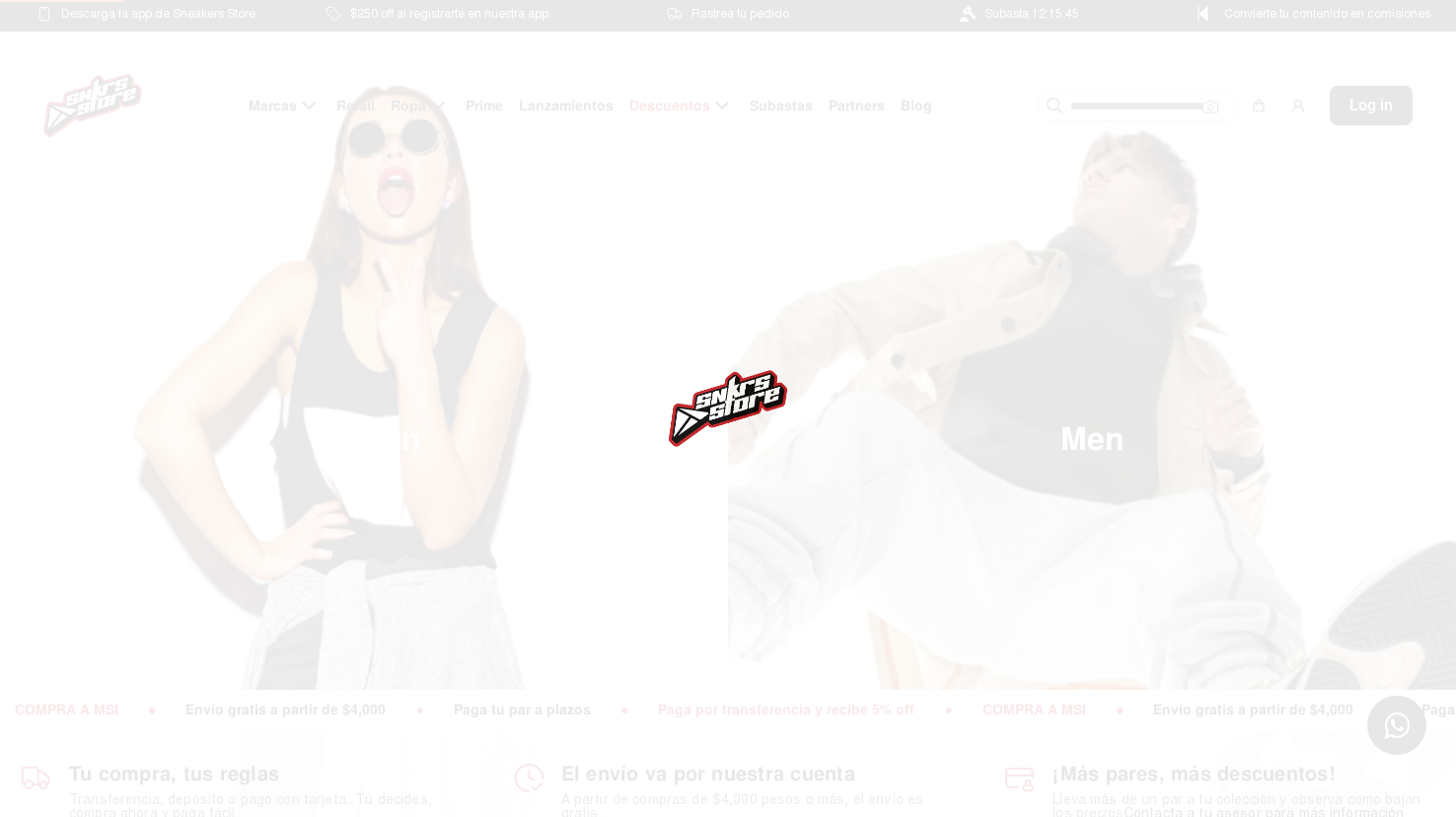 scroll, scrollTop: 0, scrollLeft: 0, axis: both 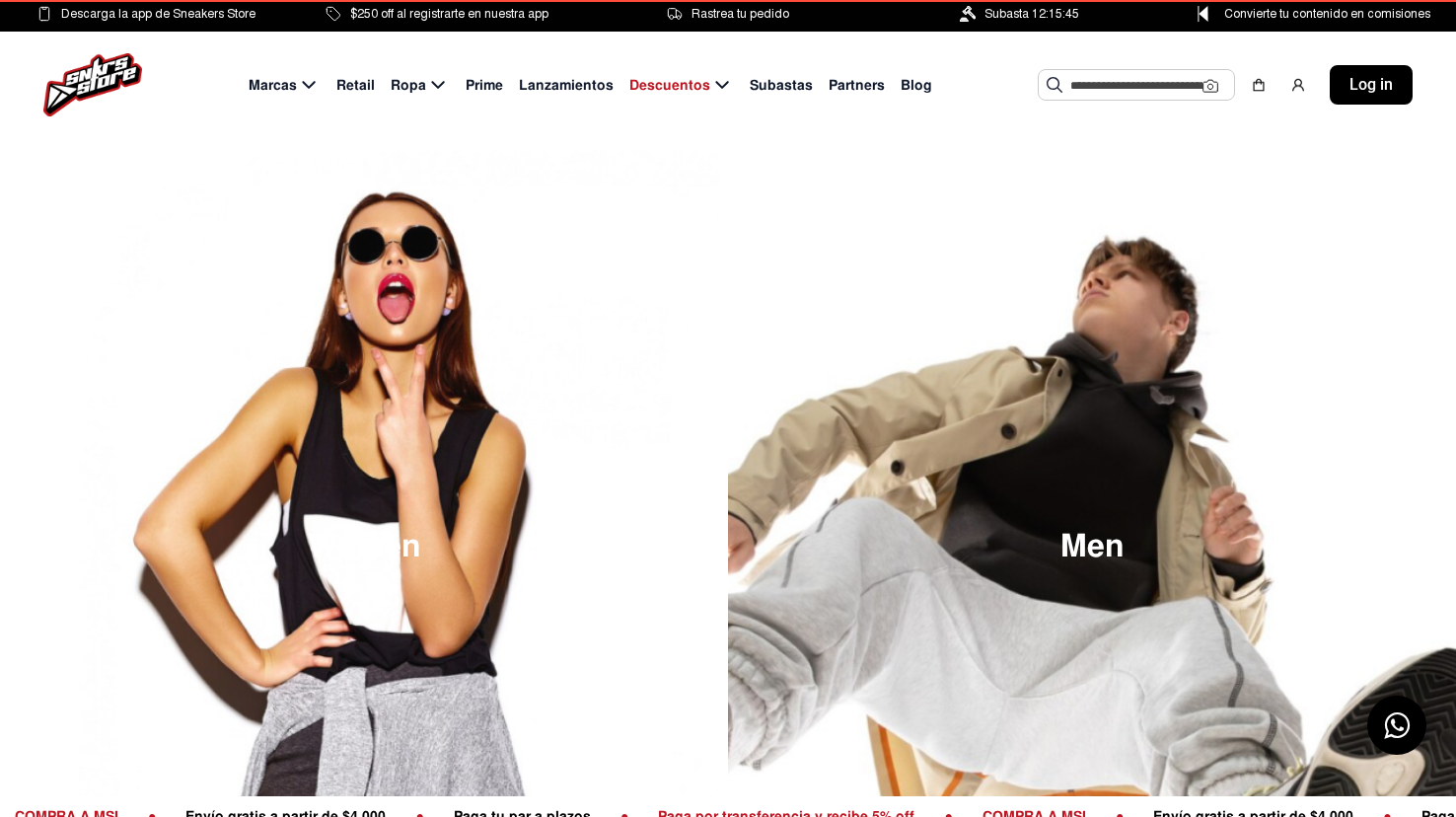 click on "Log in" 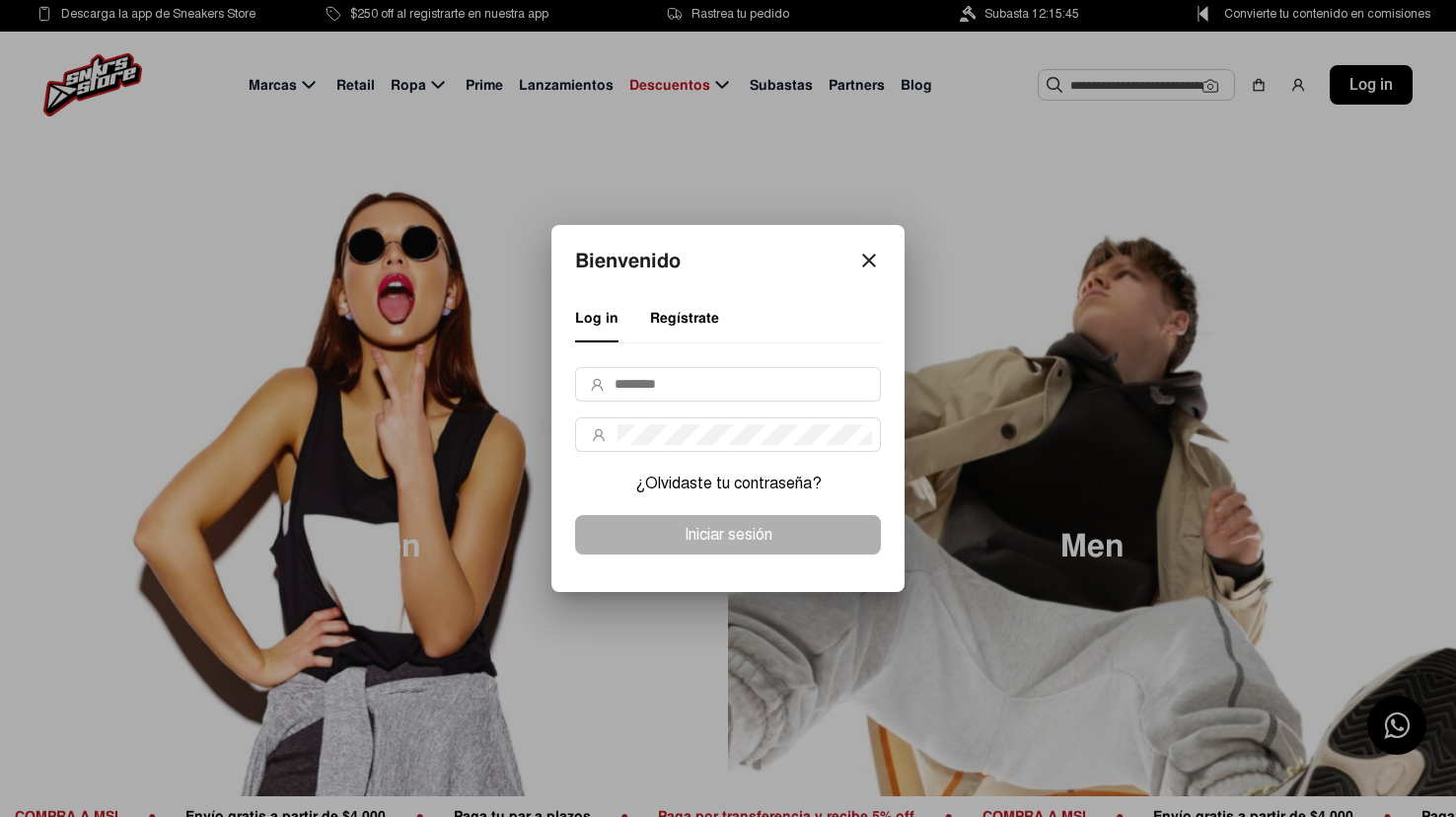 click at bounding box center (743, 384) 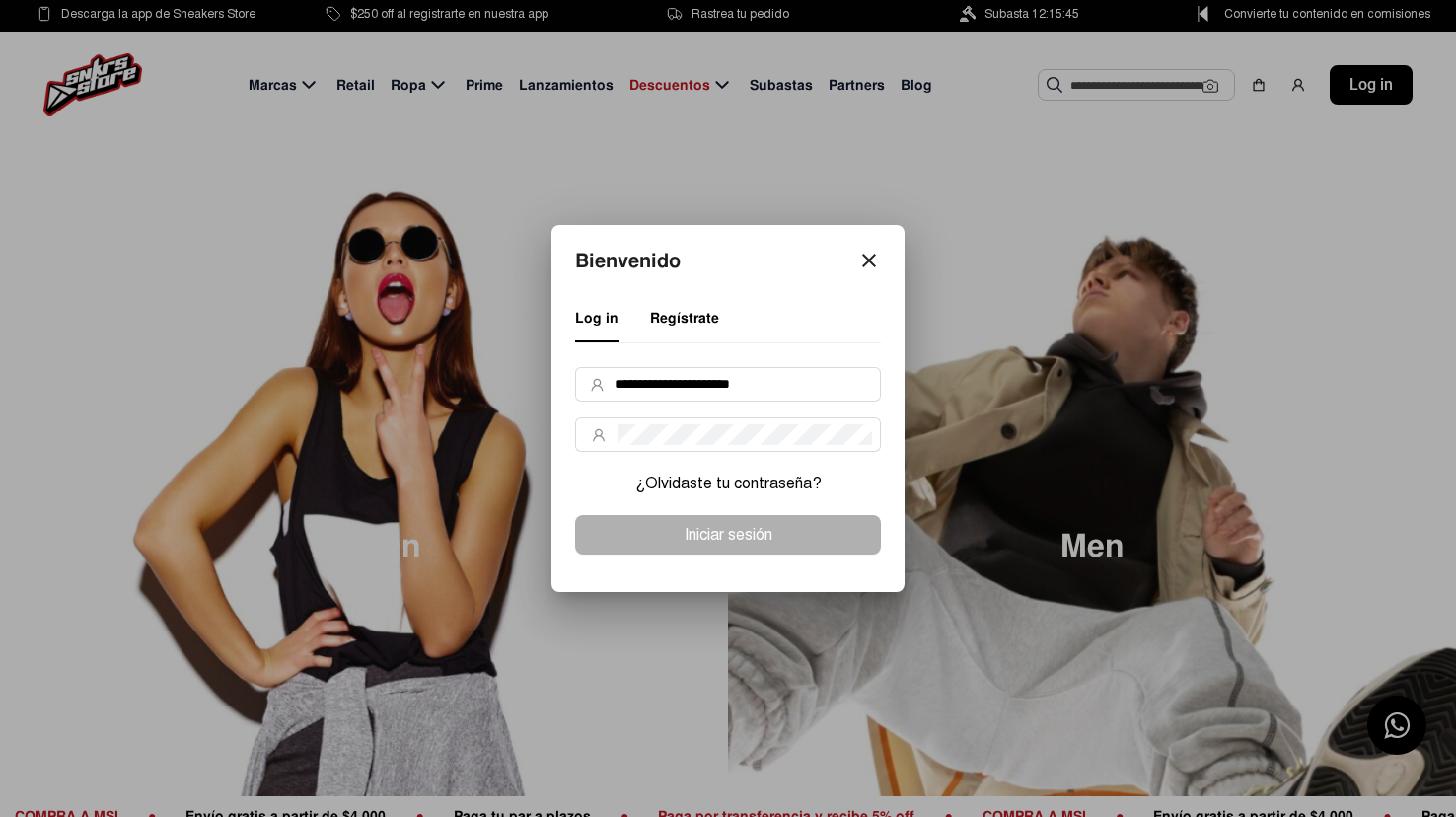 type on "**********" 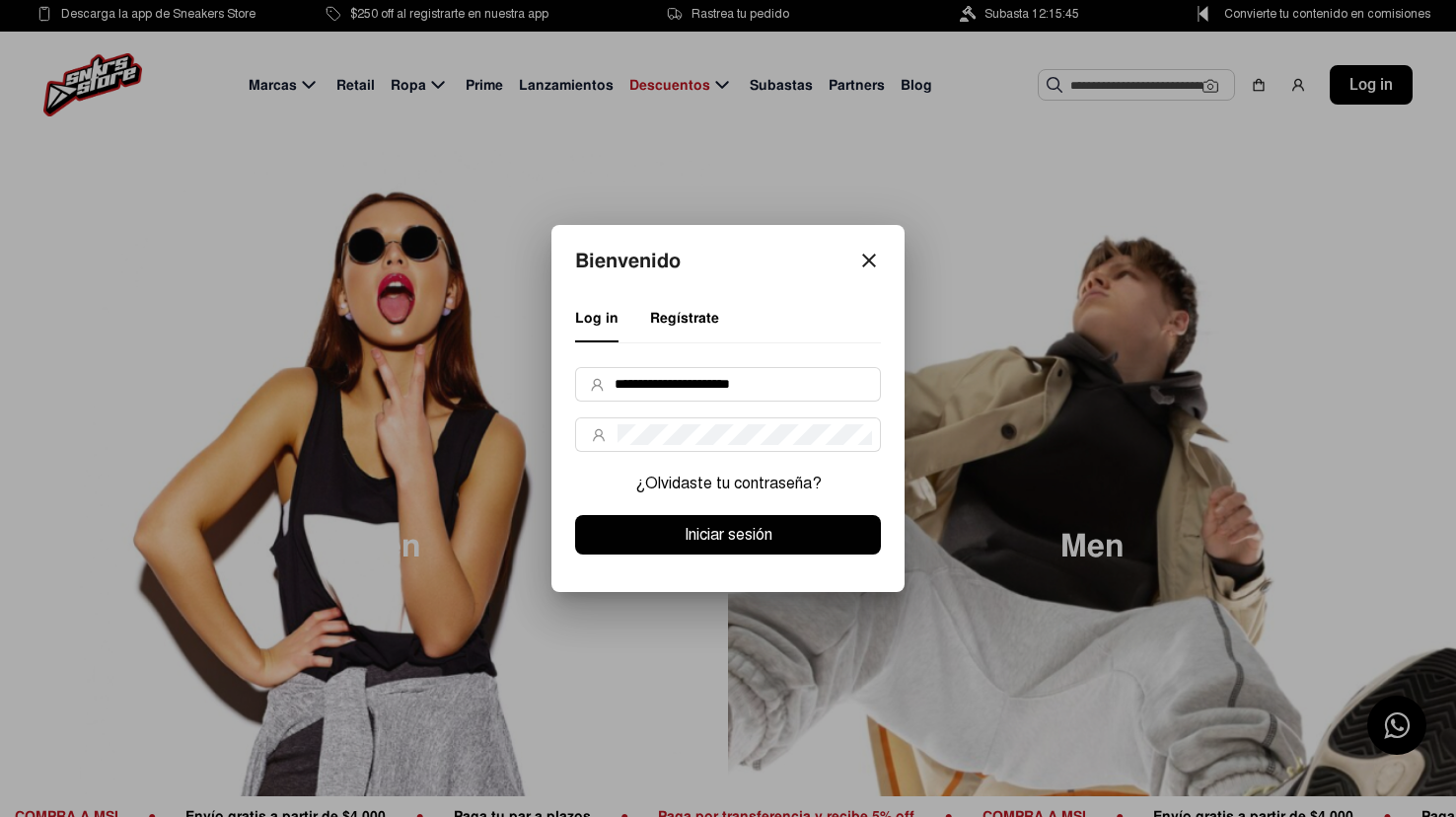 click on "Iniciar sesión" at bounding box center [728, 535] 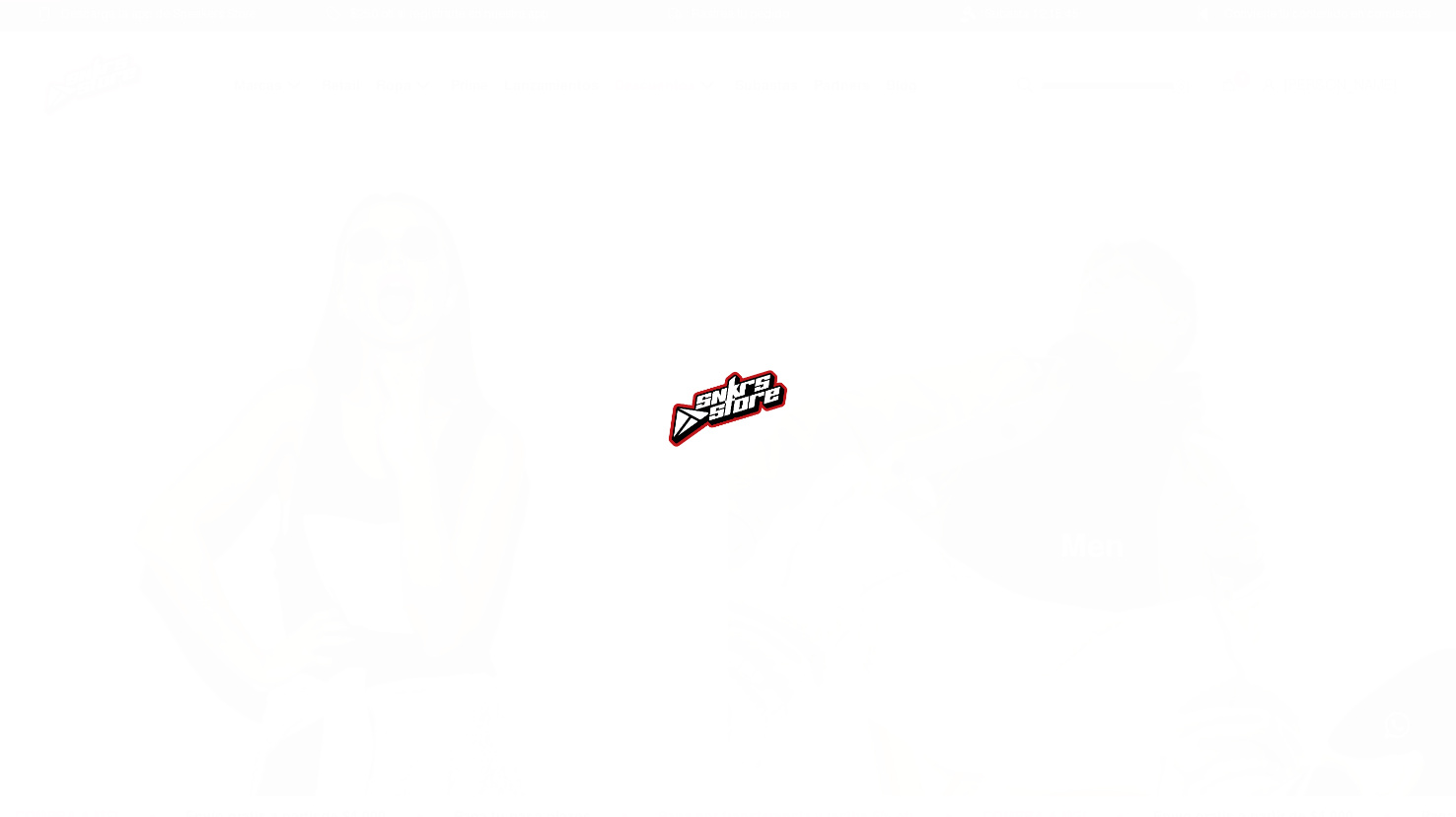 scroll, scrollTop: 0, scrollLeft: 0, axis: both 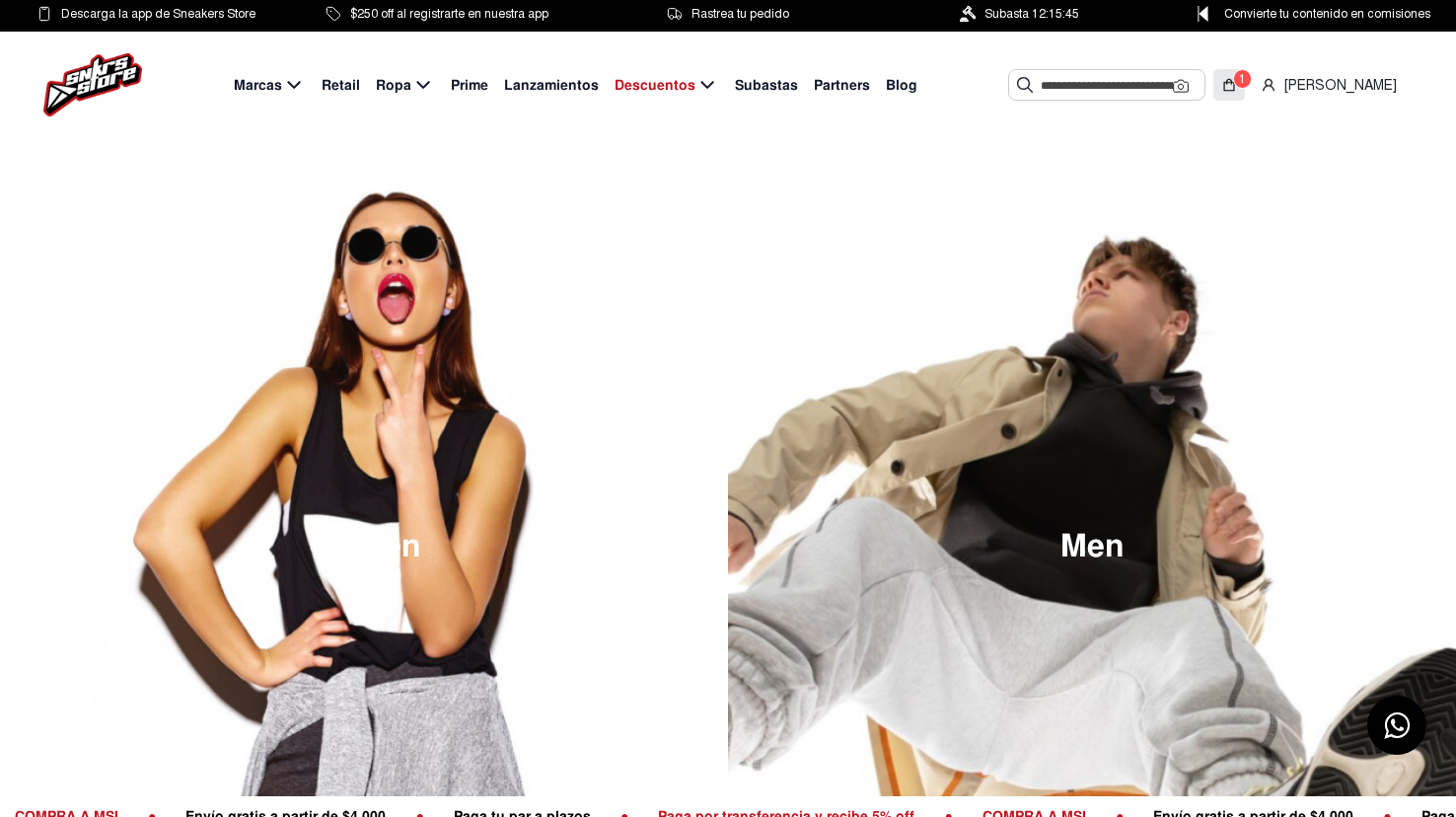 click 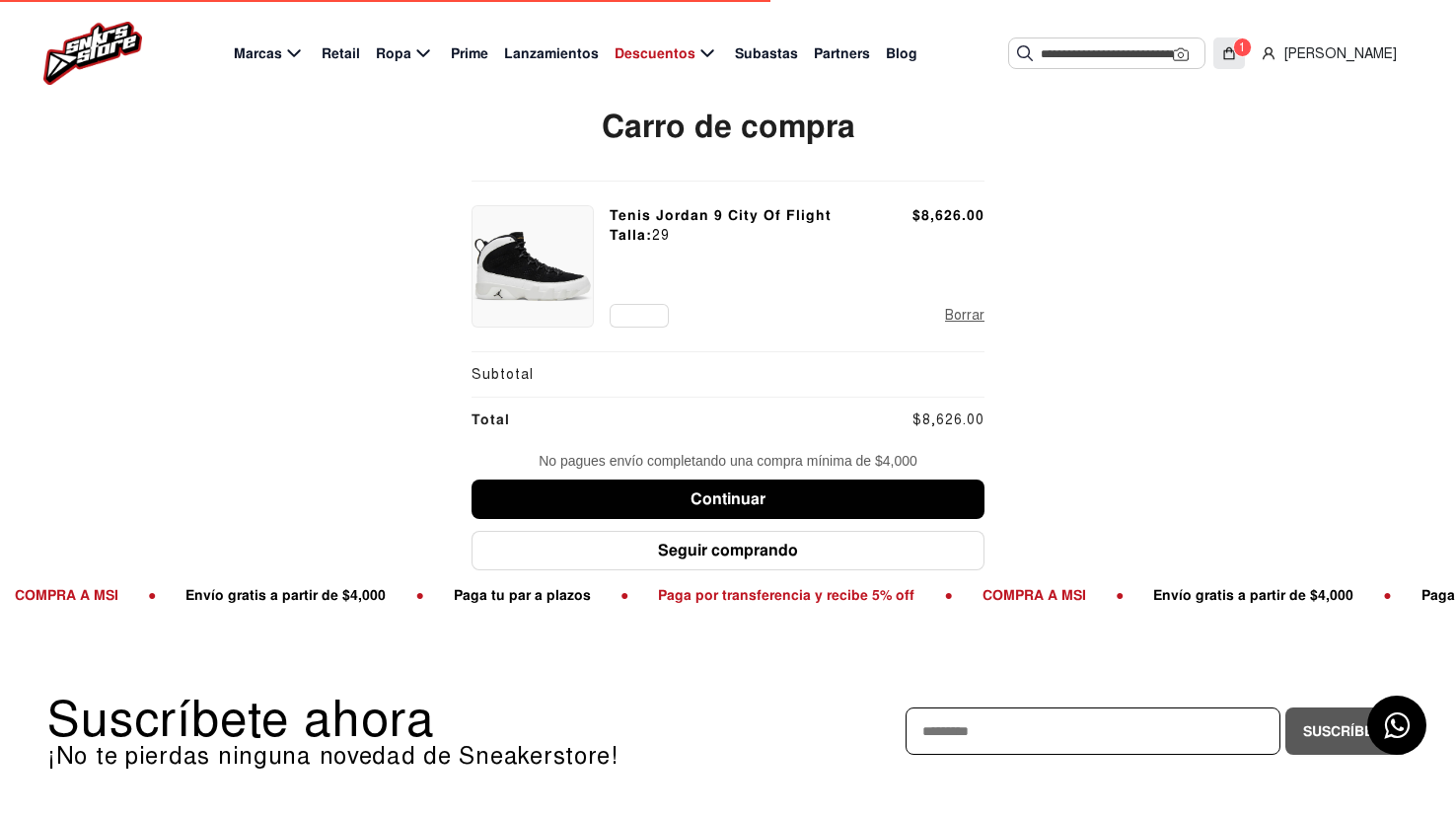 scroll, scrollTop: 82, scrollLeft: 0, axis: vertical 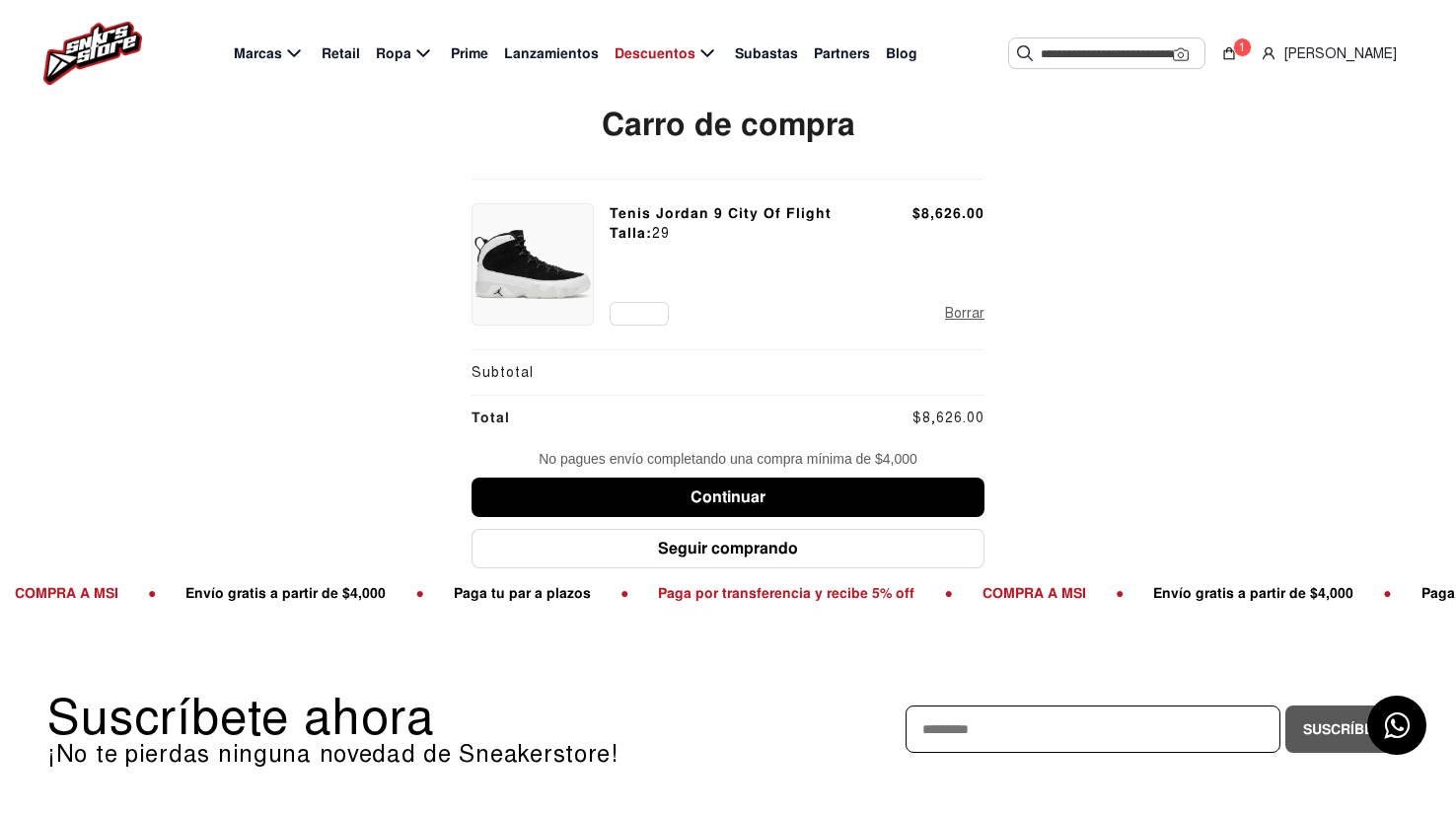 click 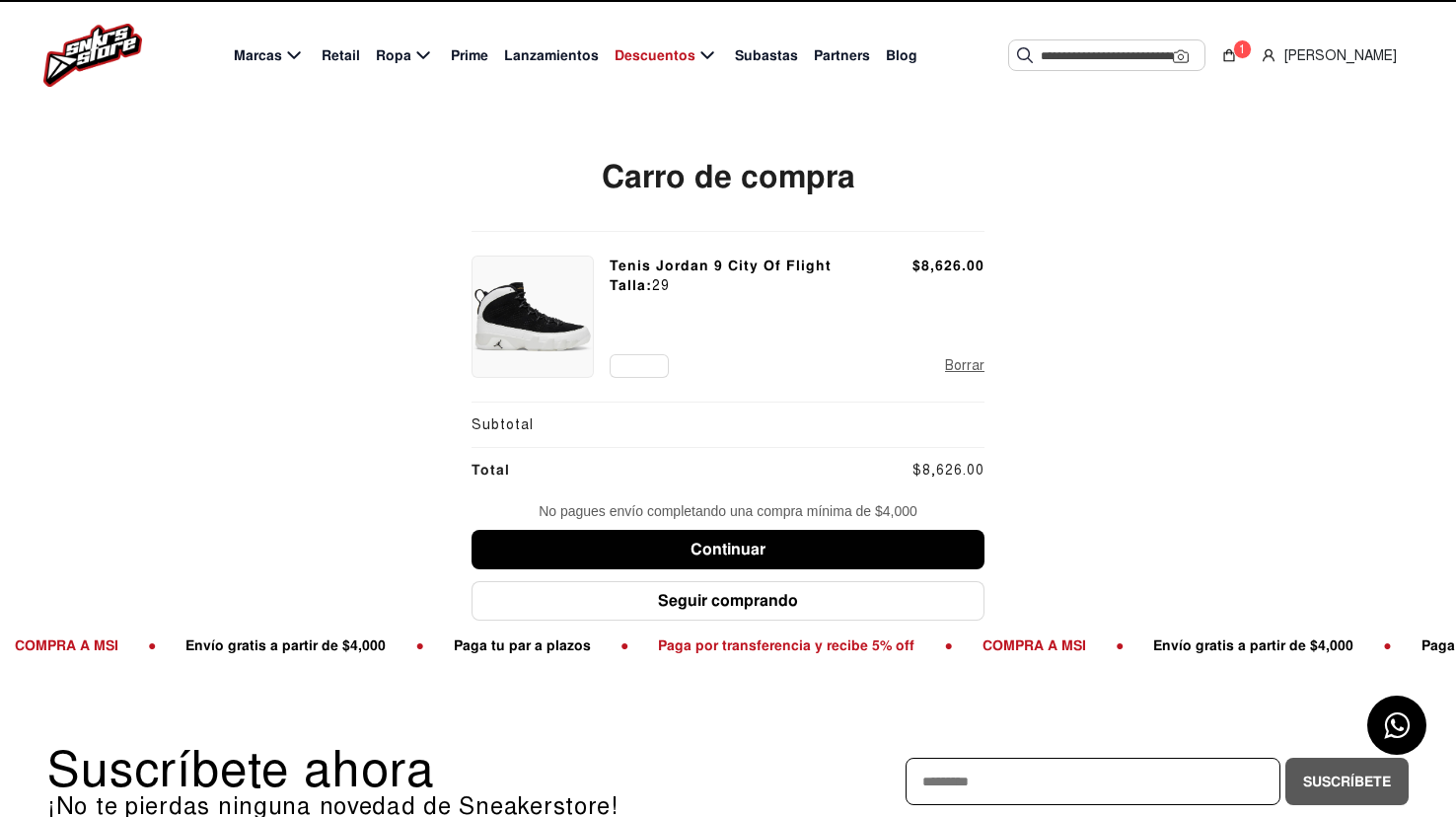 scroll, scrollTop: 28, scrollLeft: 0, axis: vertical 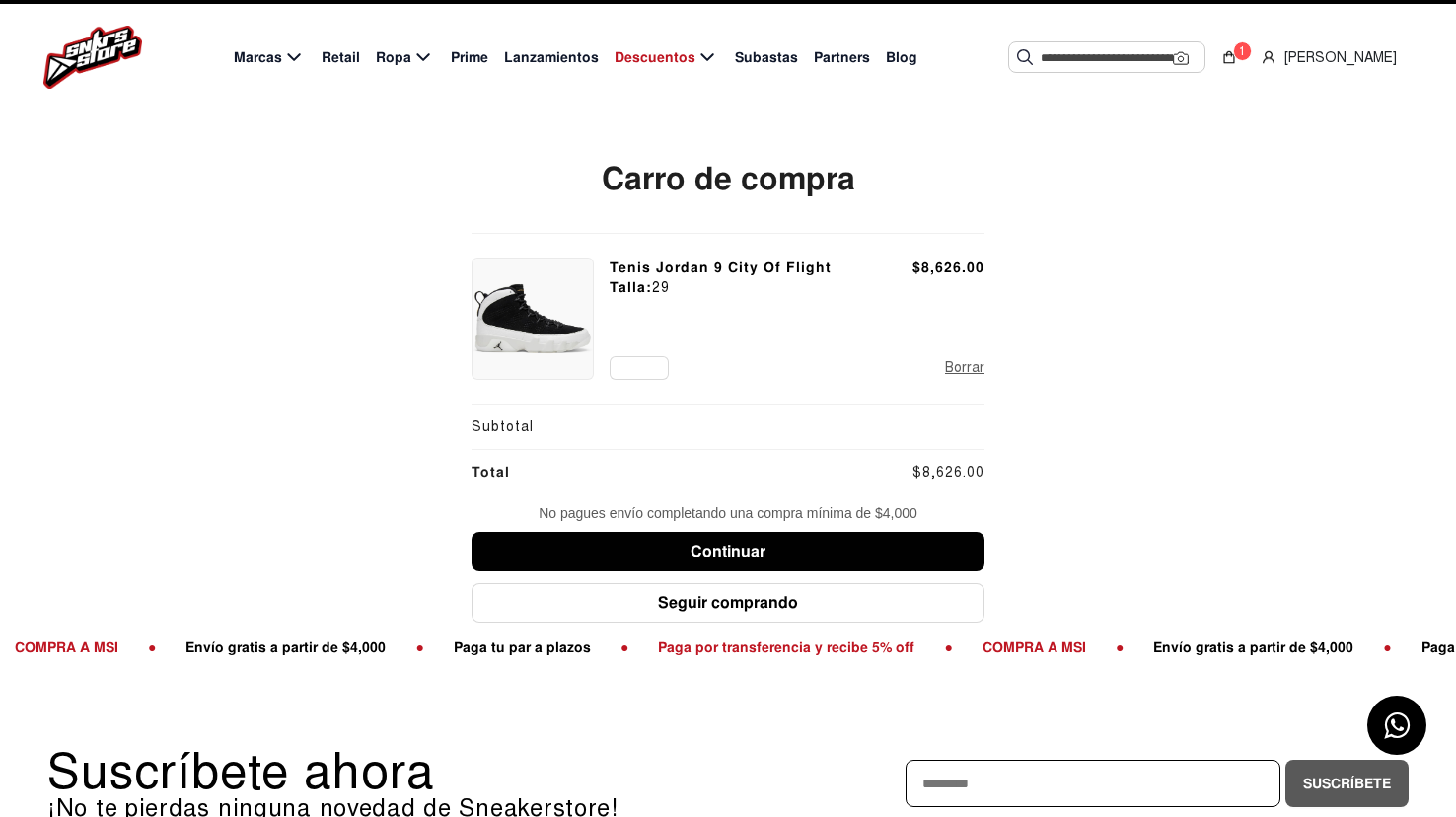 click on "Tenis Jordan 9 City Of Flight" 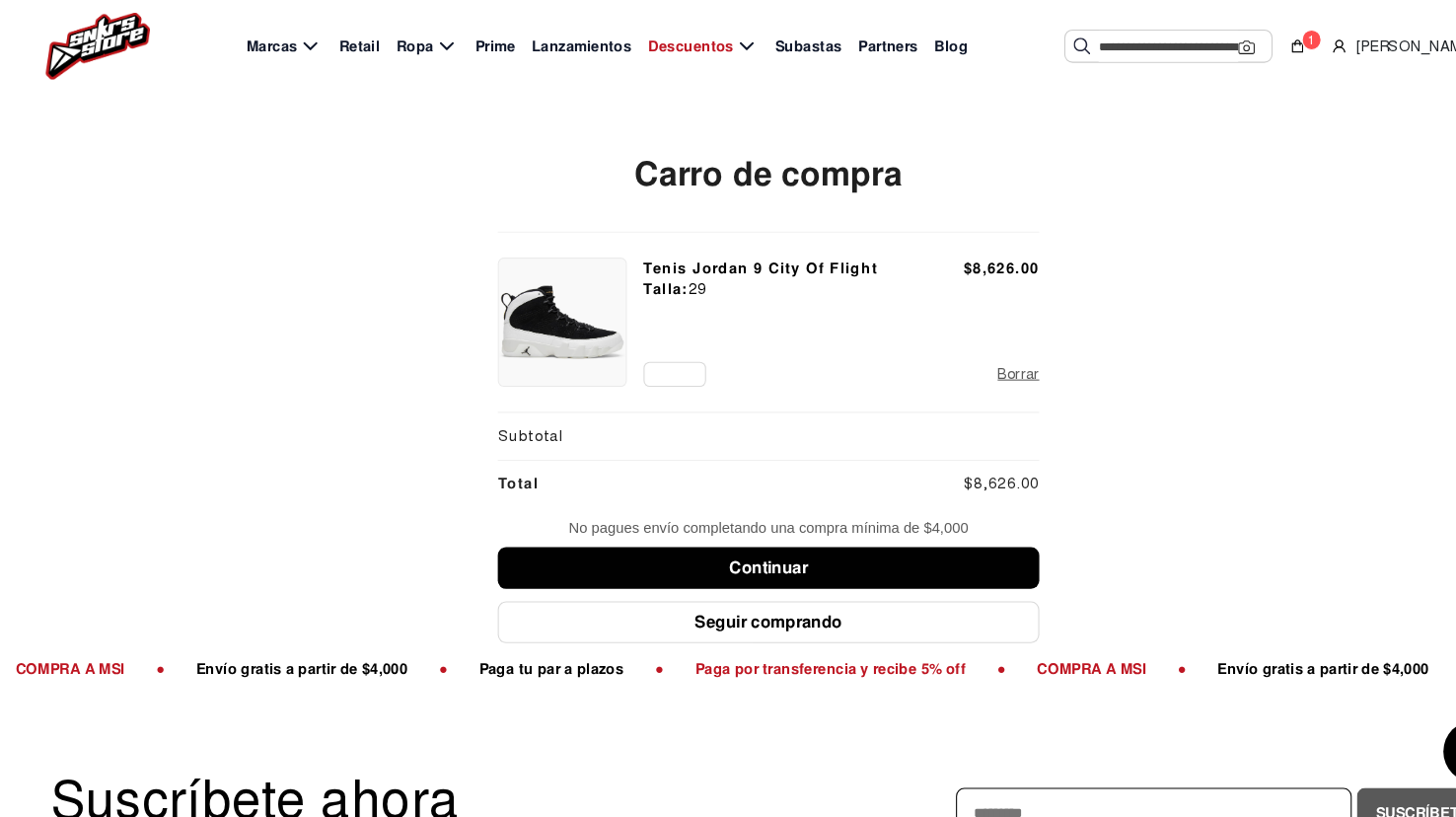 click on "Continuar" 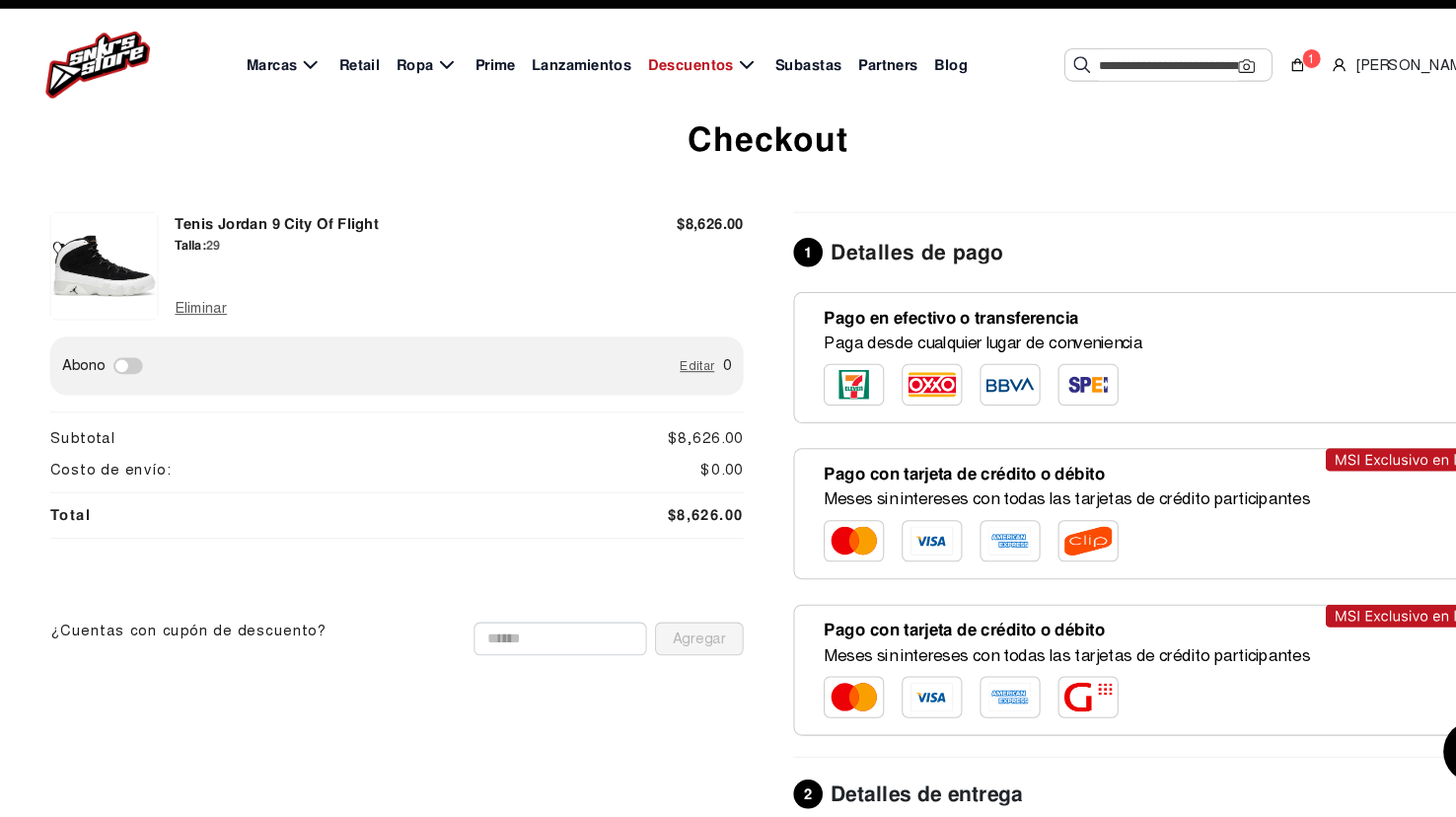 scroll, scrollTop: 0, scrollLeft: 0, axis: both 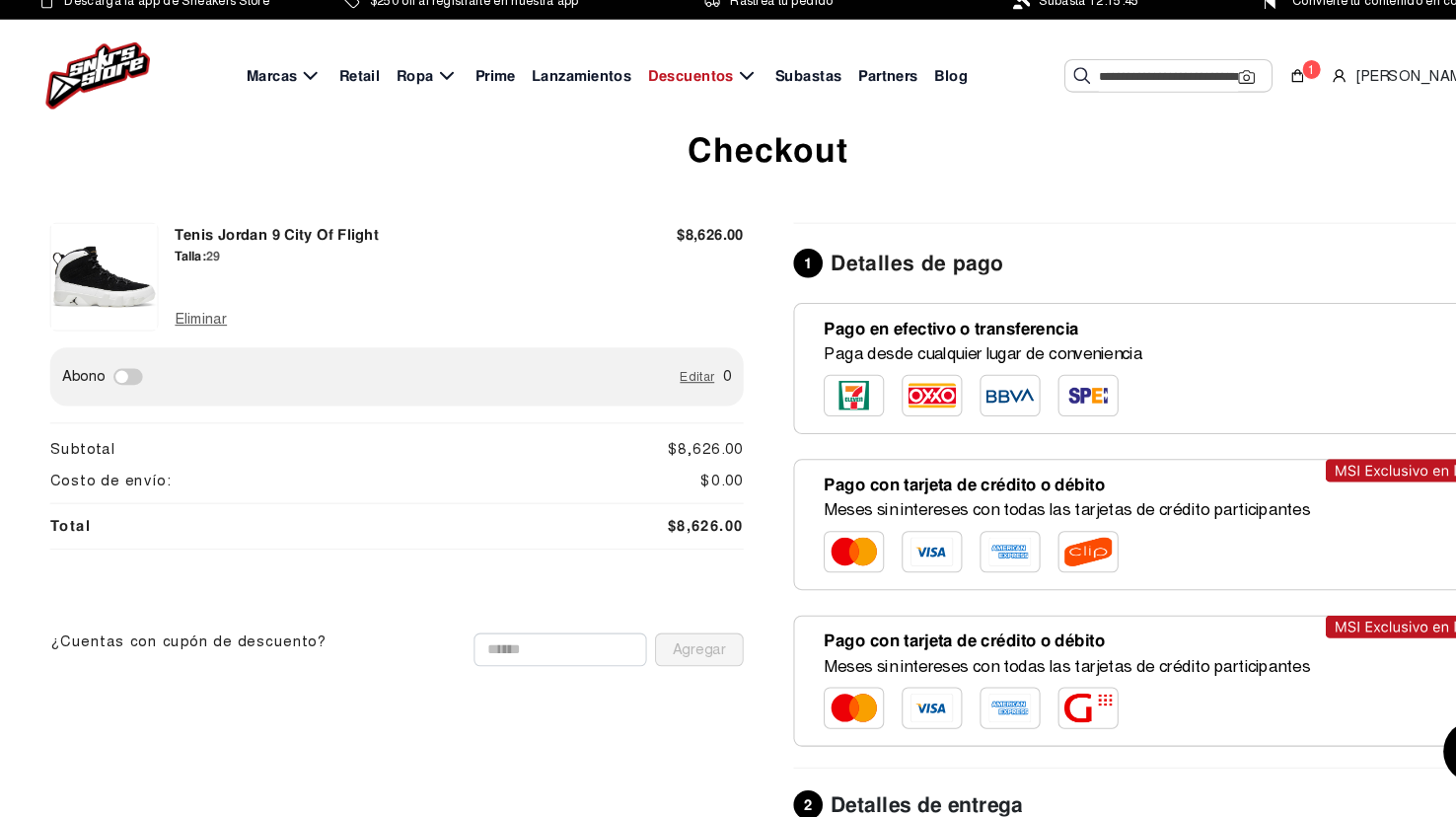 click on "Eliminar" 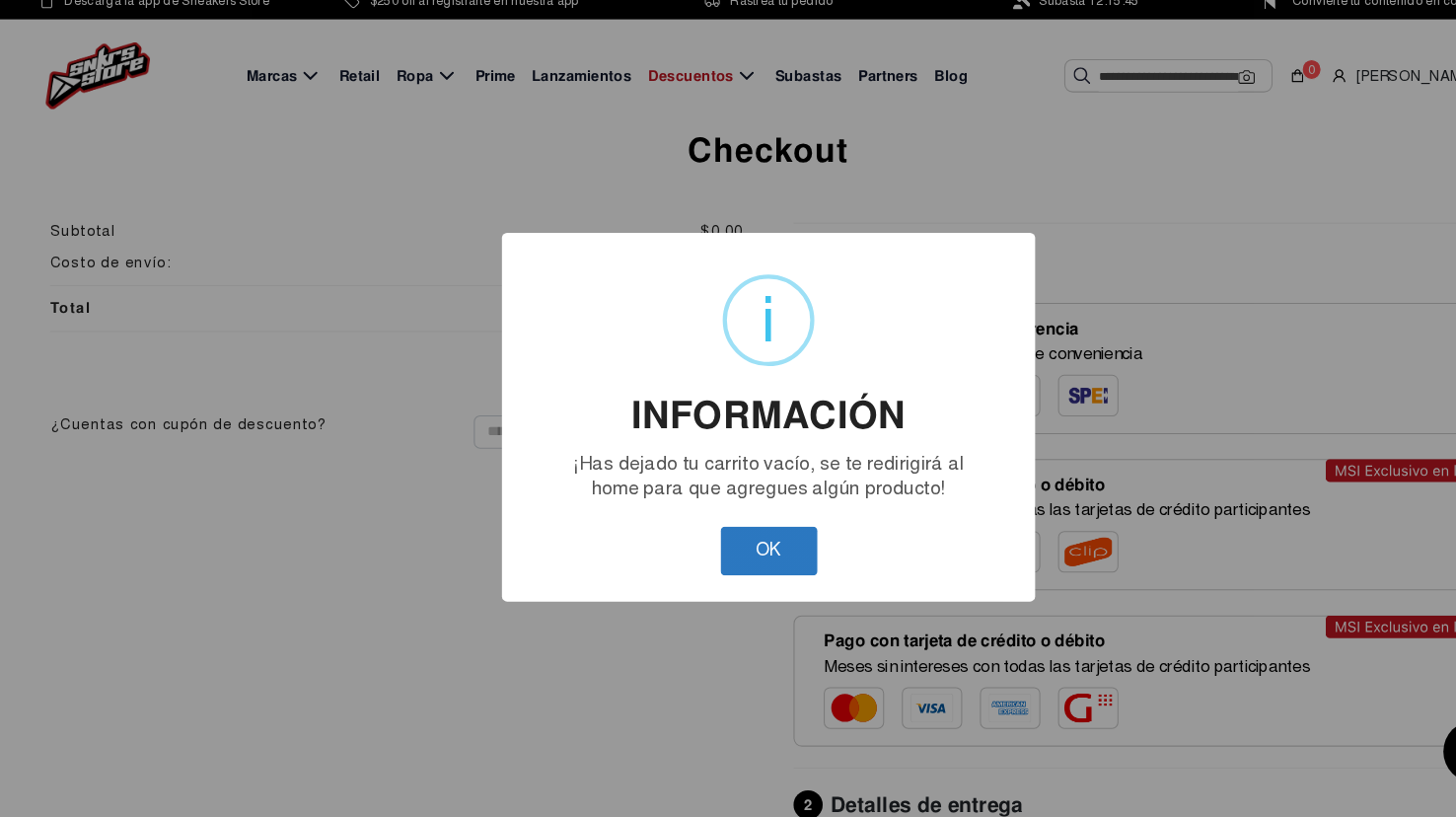 click on "OK" at bounding box center [728, 535] 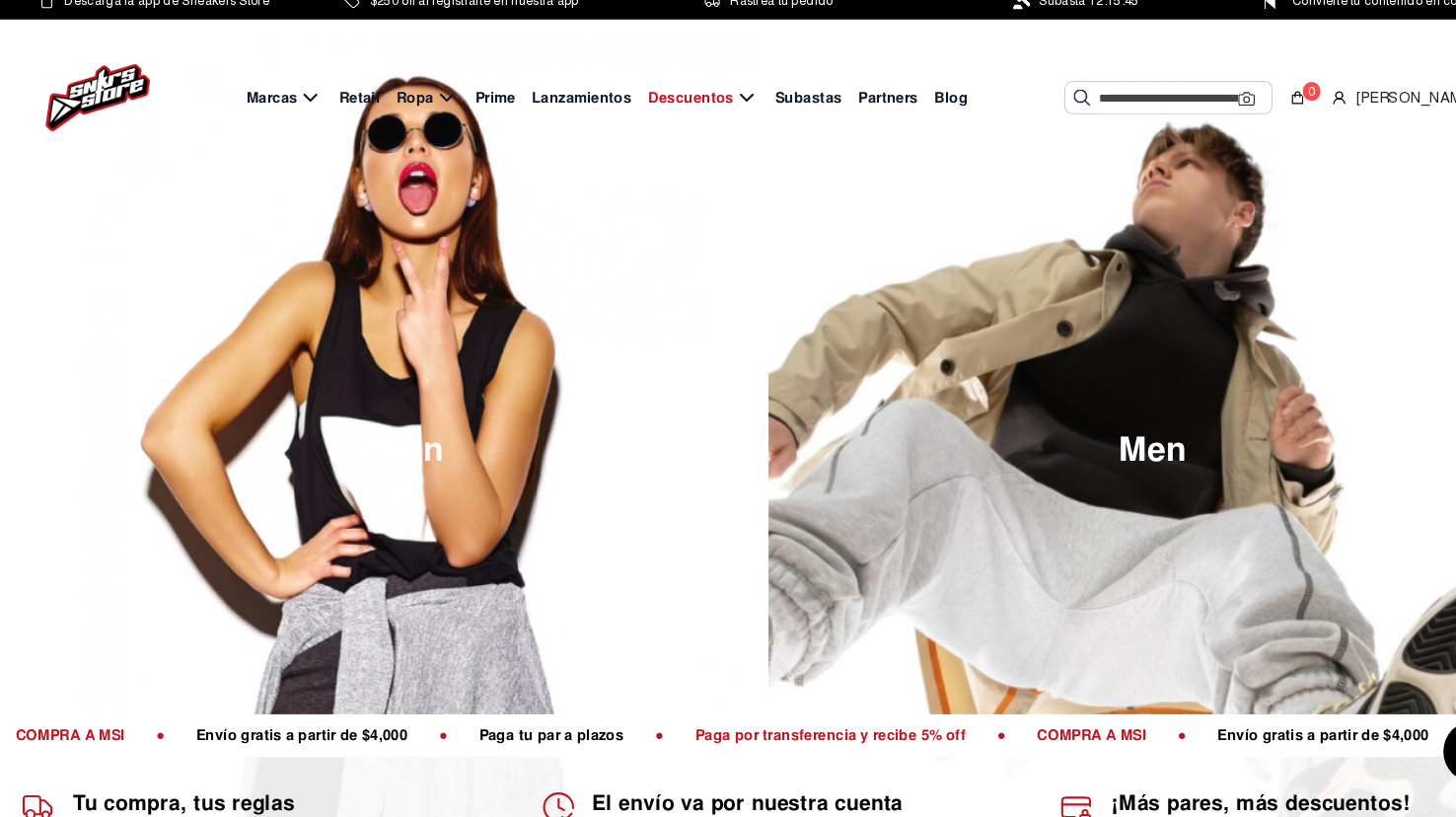 click 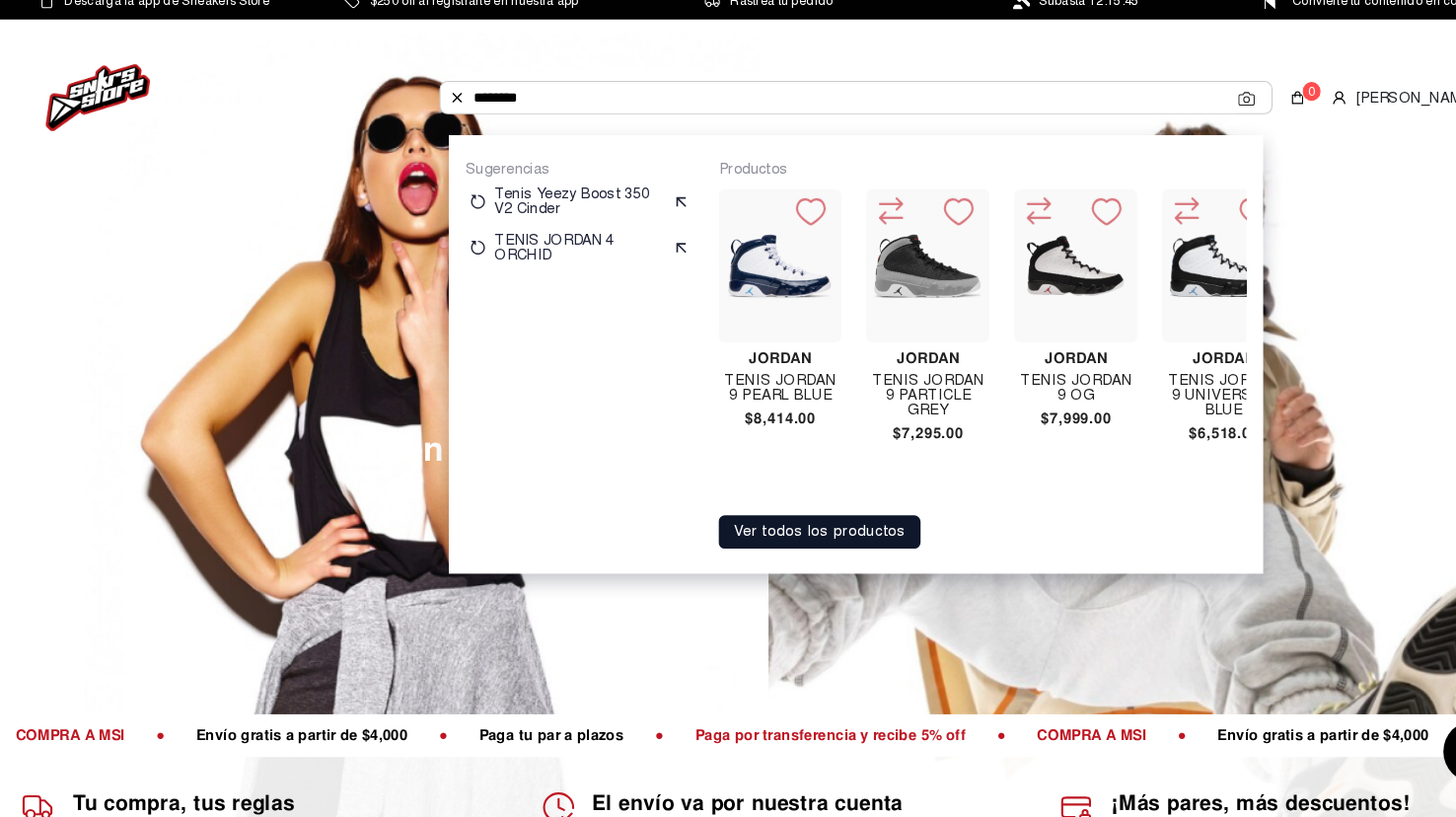 type on "********" 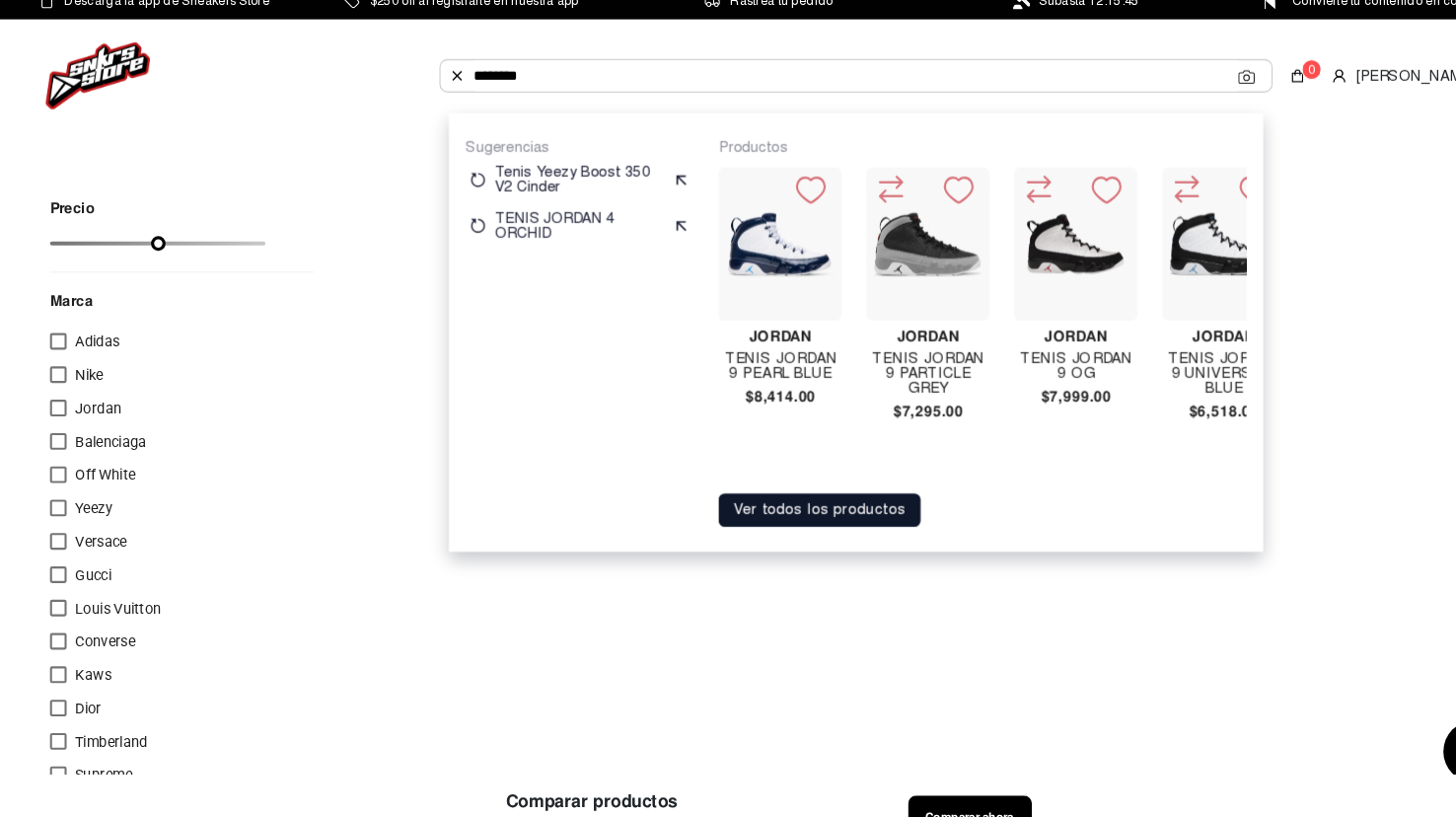click on "Nike" at bounding box center (172, 372) 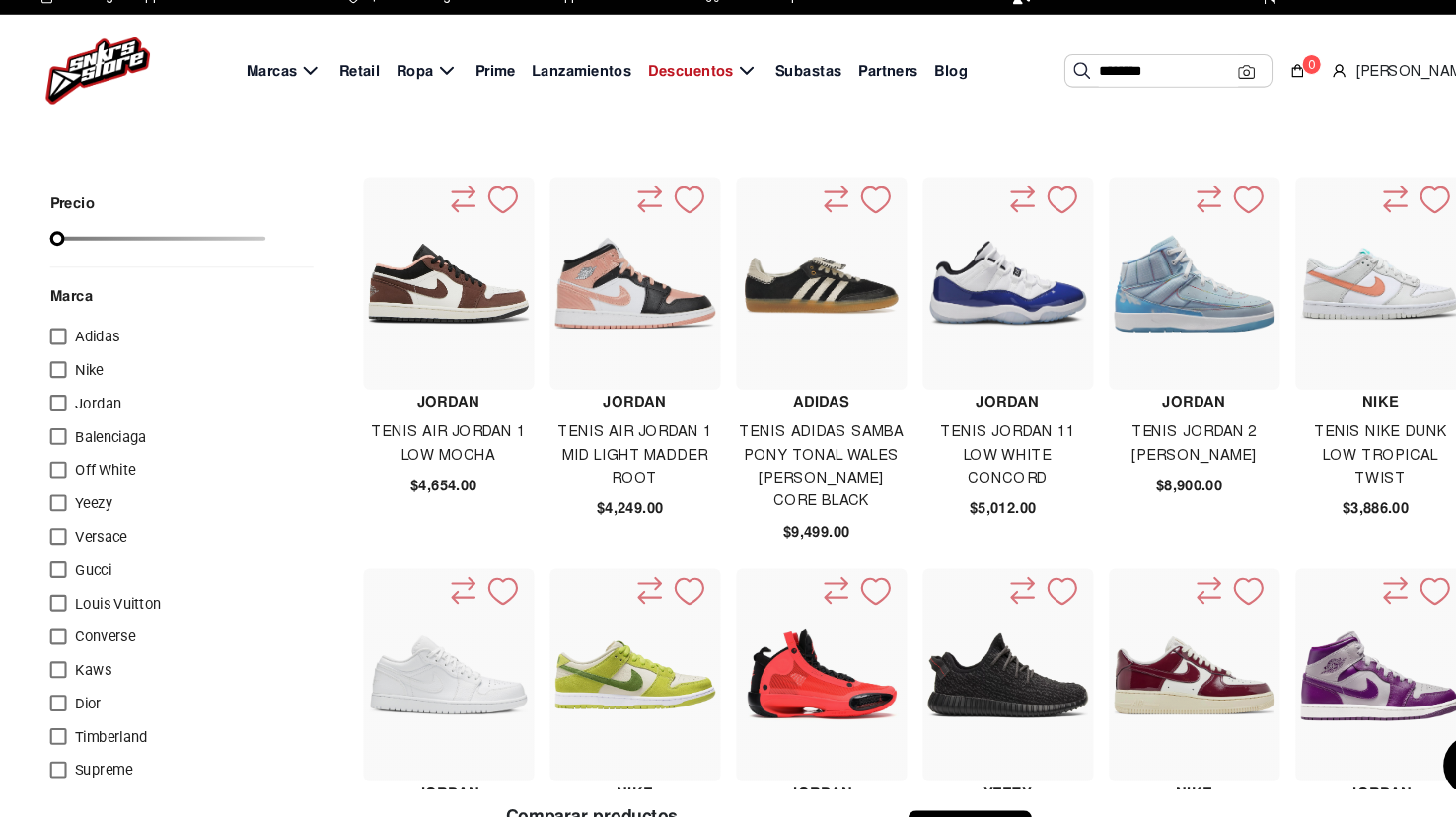 scroll, scrollTop: 0, scrollLeft: 0, axis: both 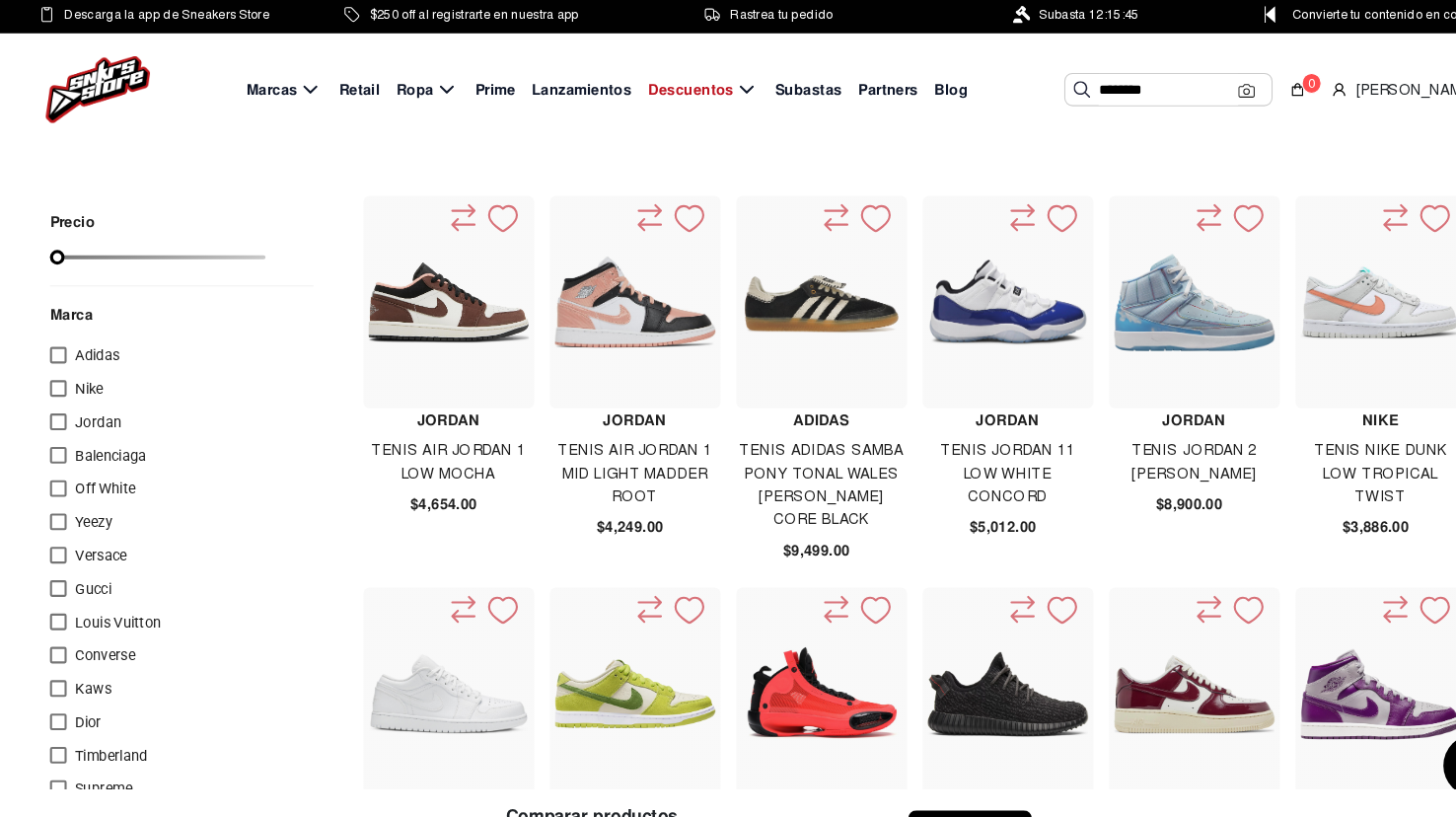 click 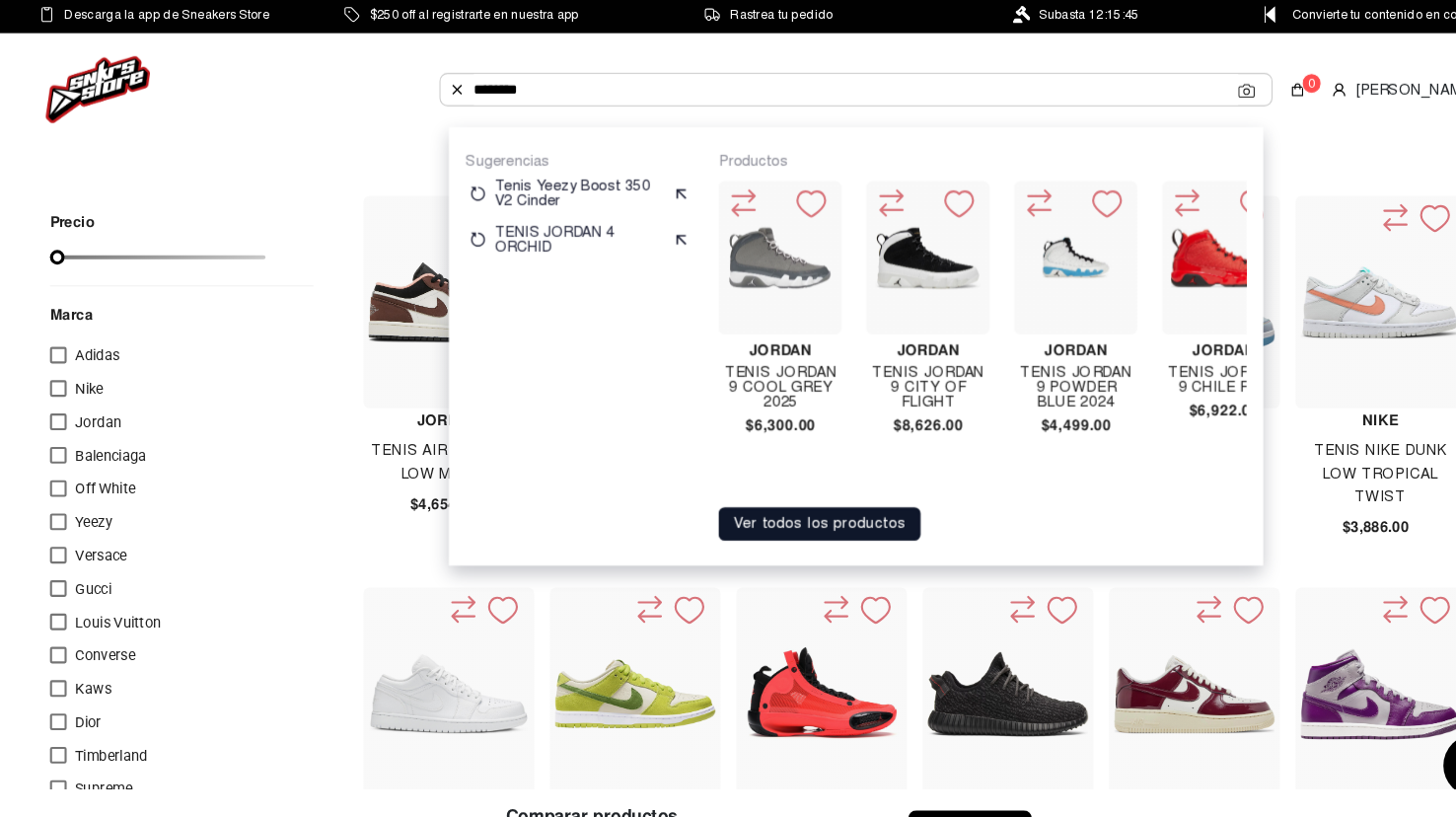 scroll, scrollTop: 0, scrollLeft: 852, axis: horizontal 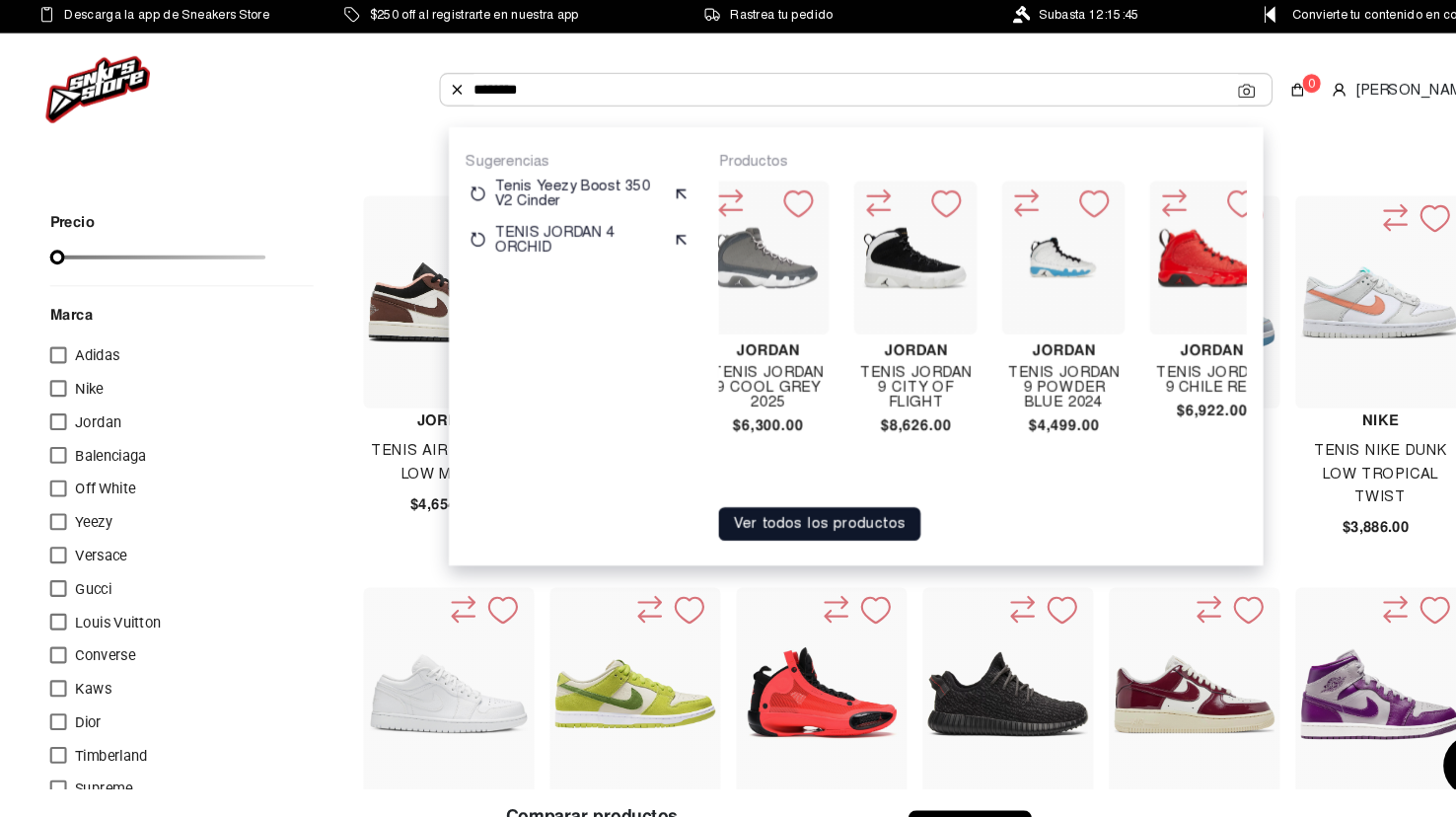click on "Tenis Jordan 9 City Of Flight" 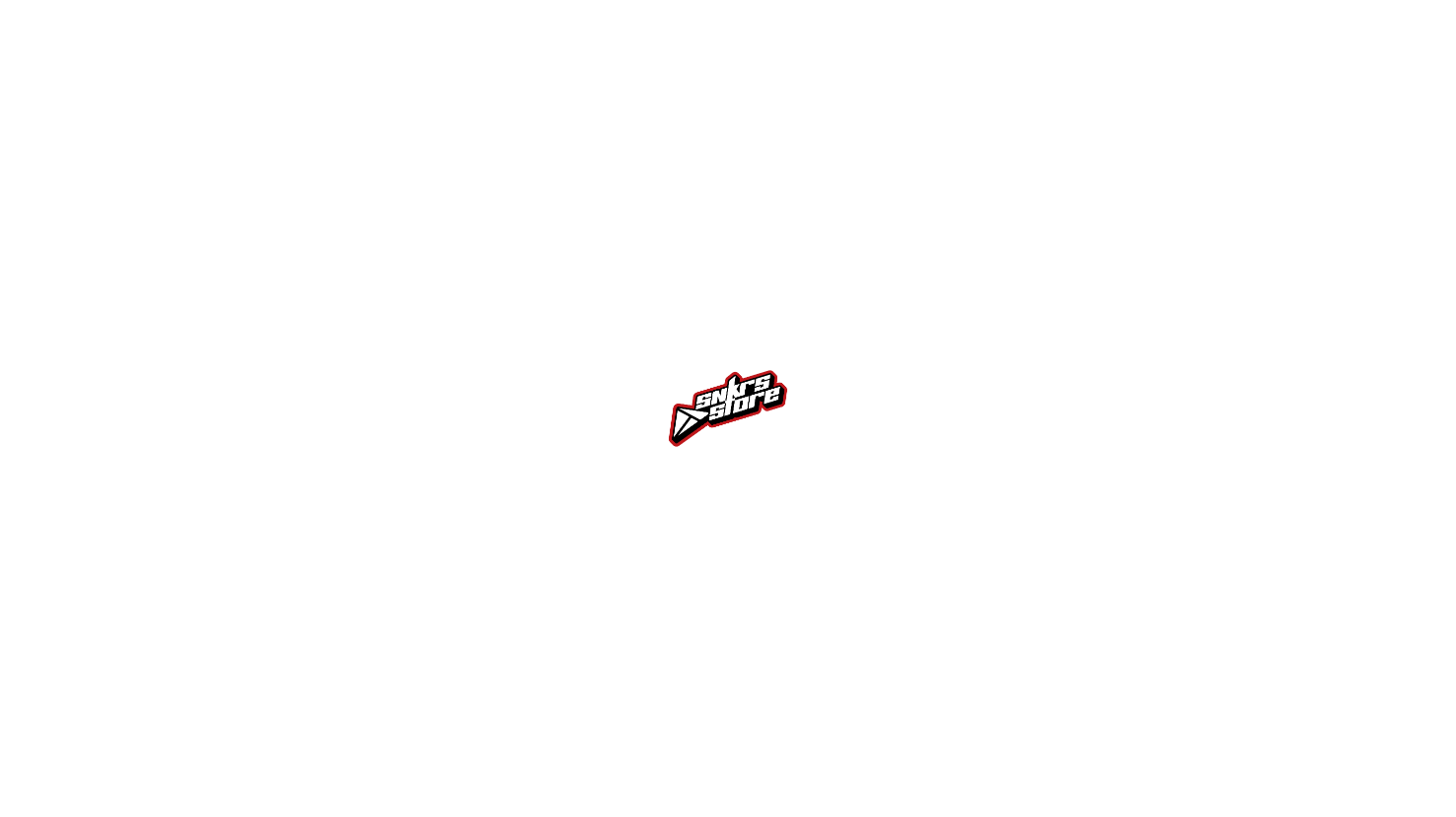 scroll, scrollTop: 0, scrollLeft: 0, axis: both 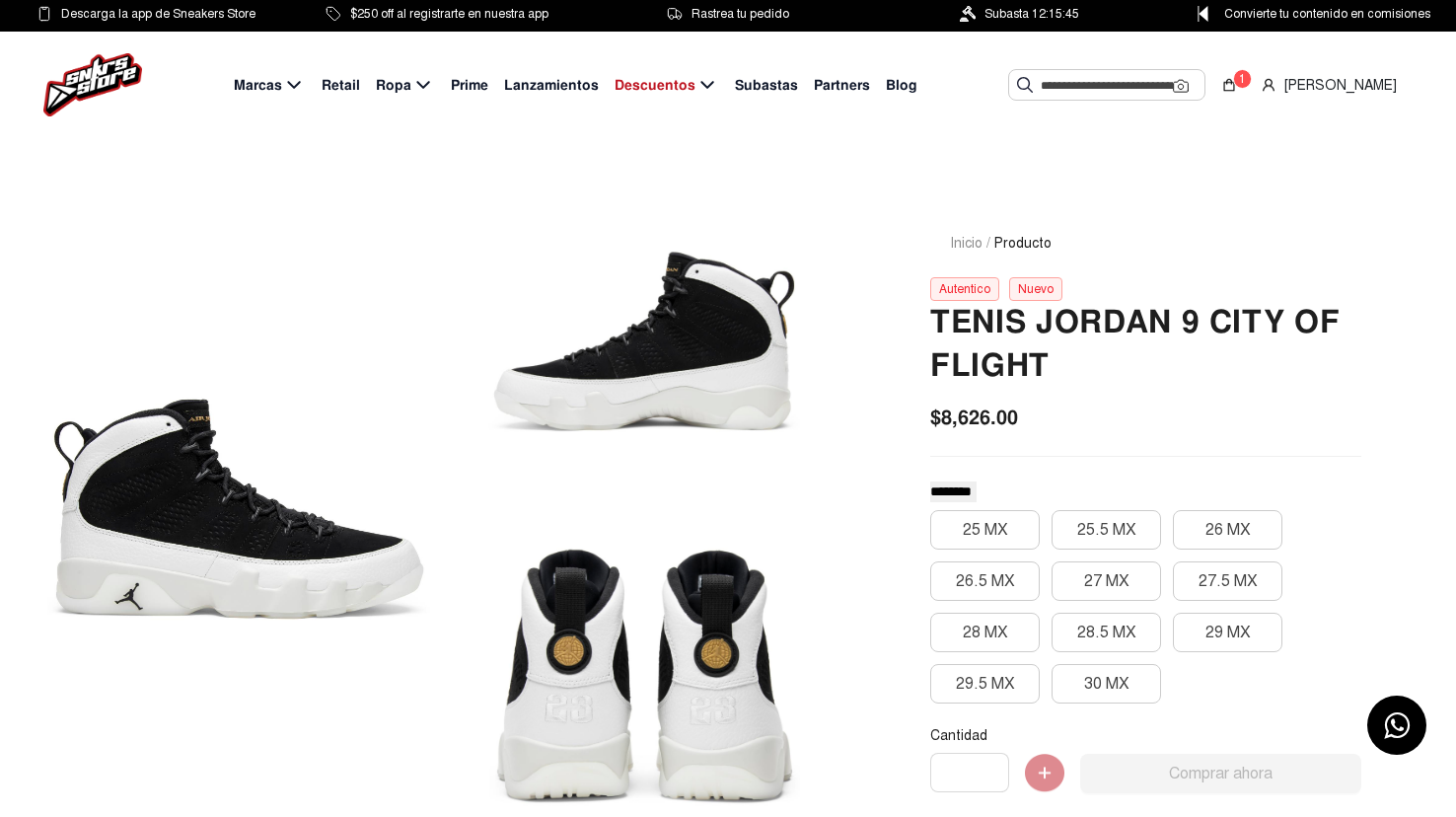click 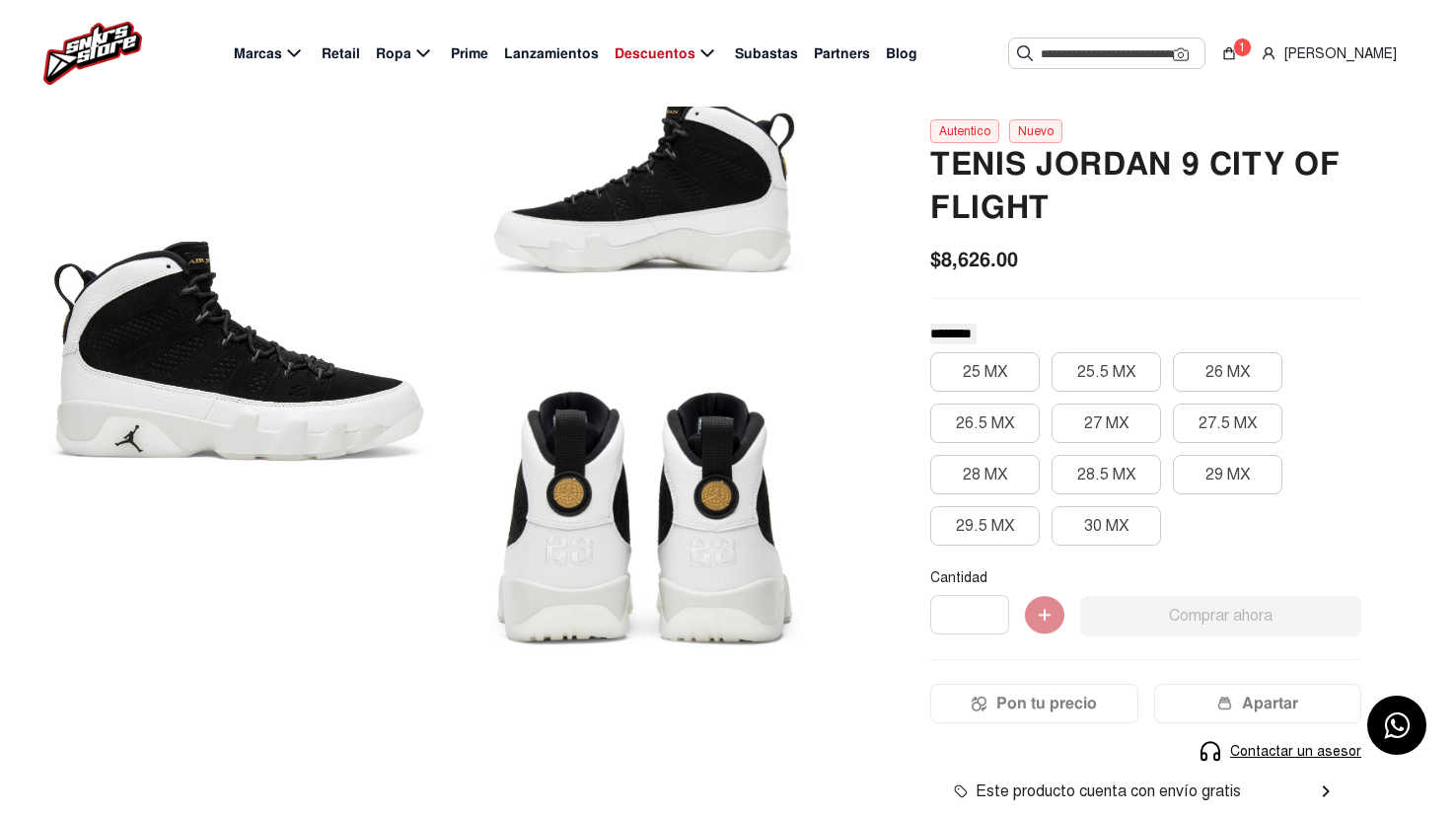 scroll, scrollTop: 0, scrollLeft: 0, axis: both 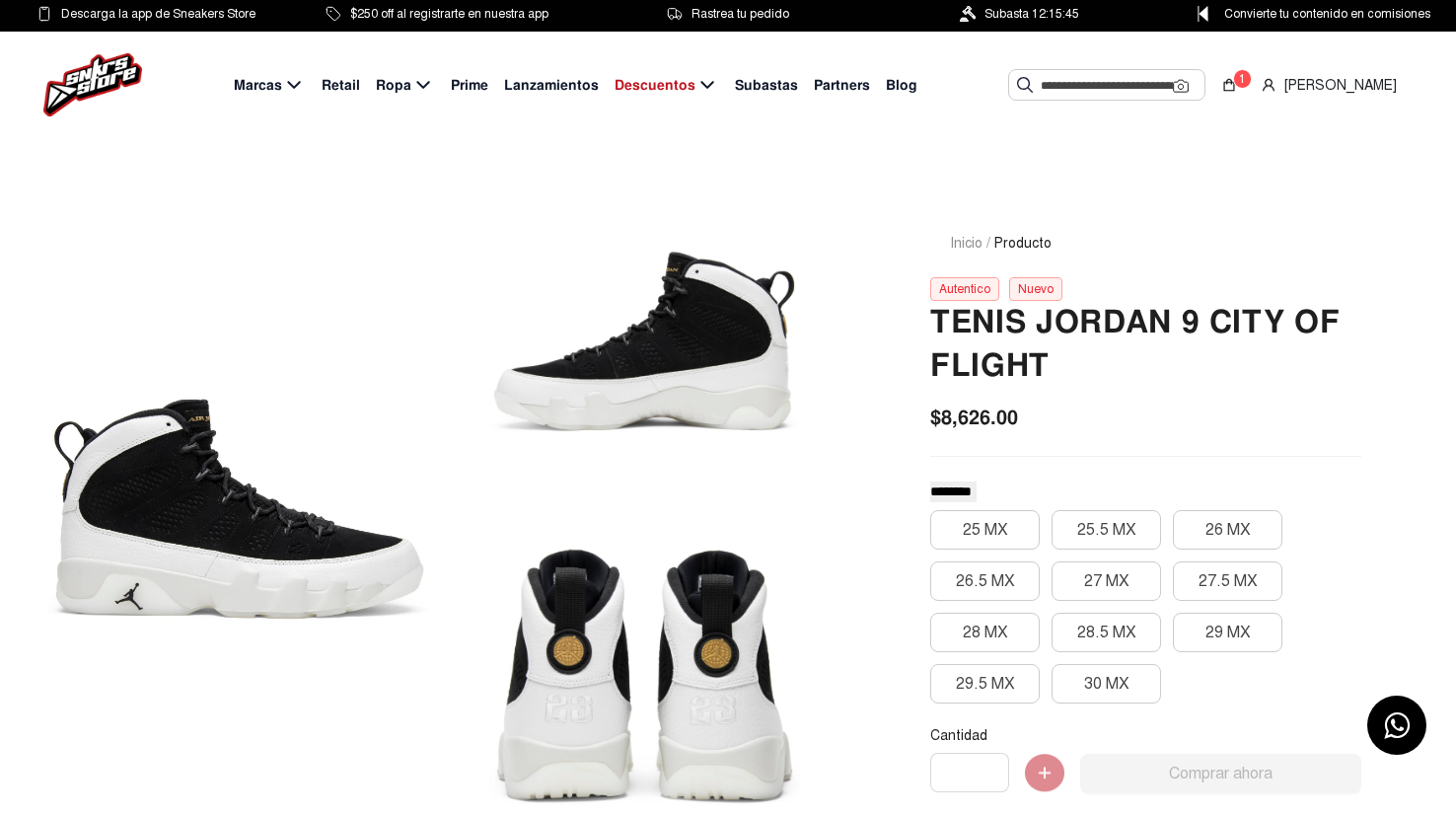 click 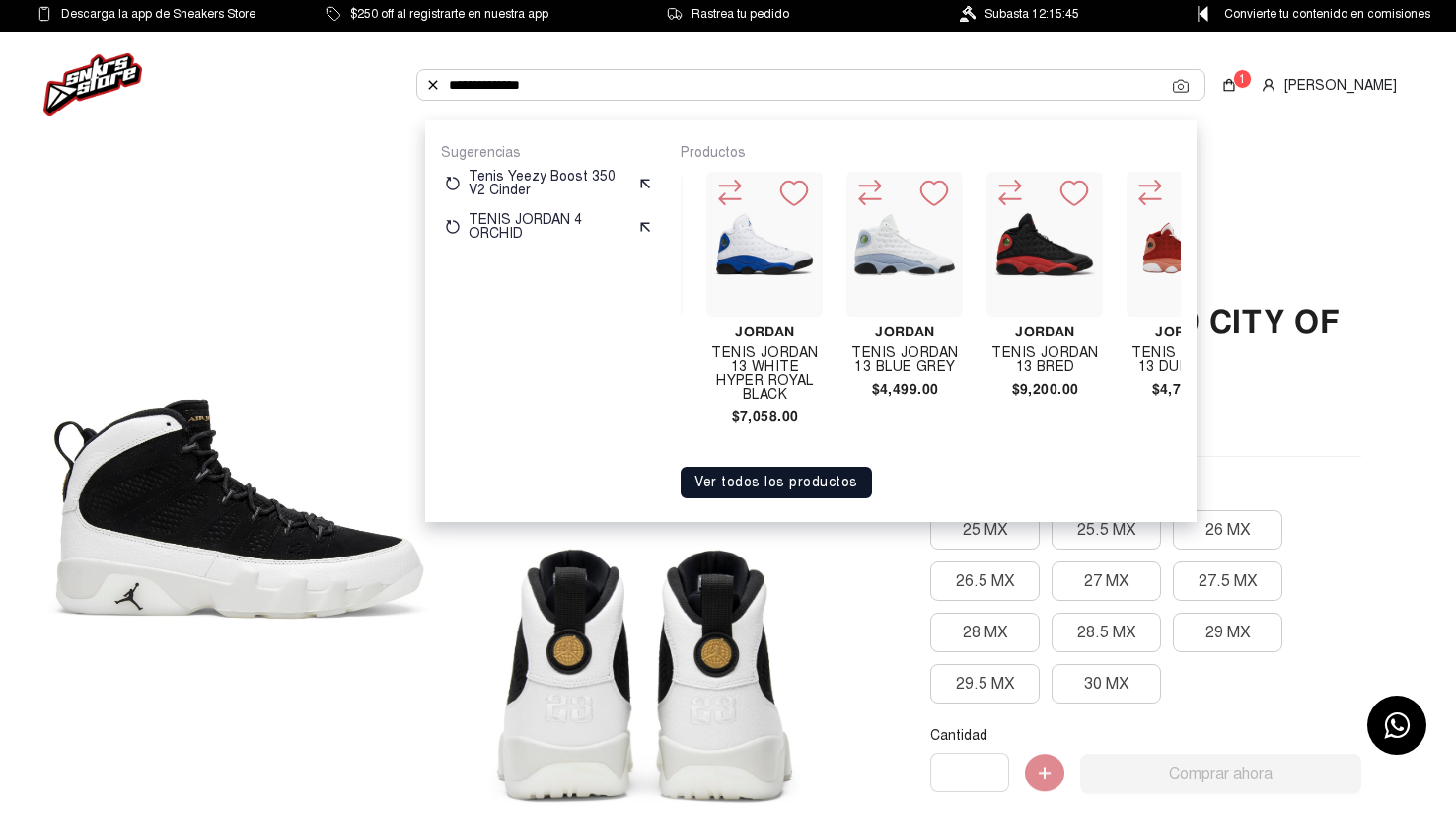 scroll, scrollTop: 0, scrollLeft: 0, axis: both 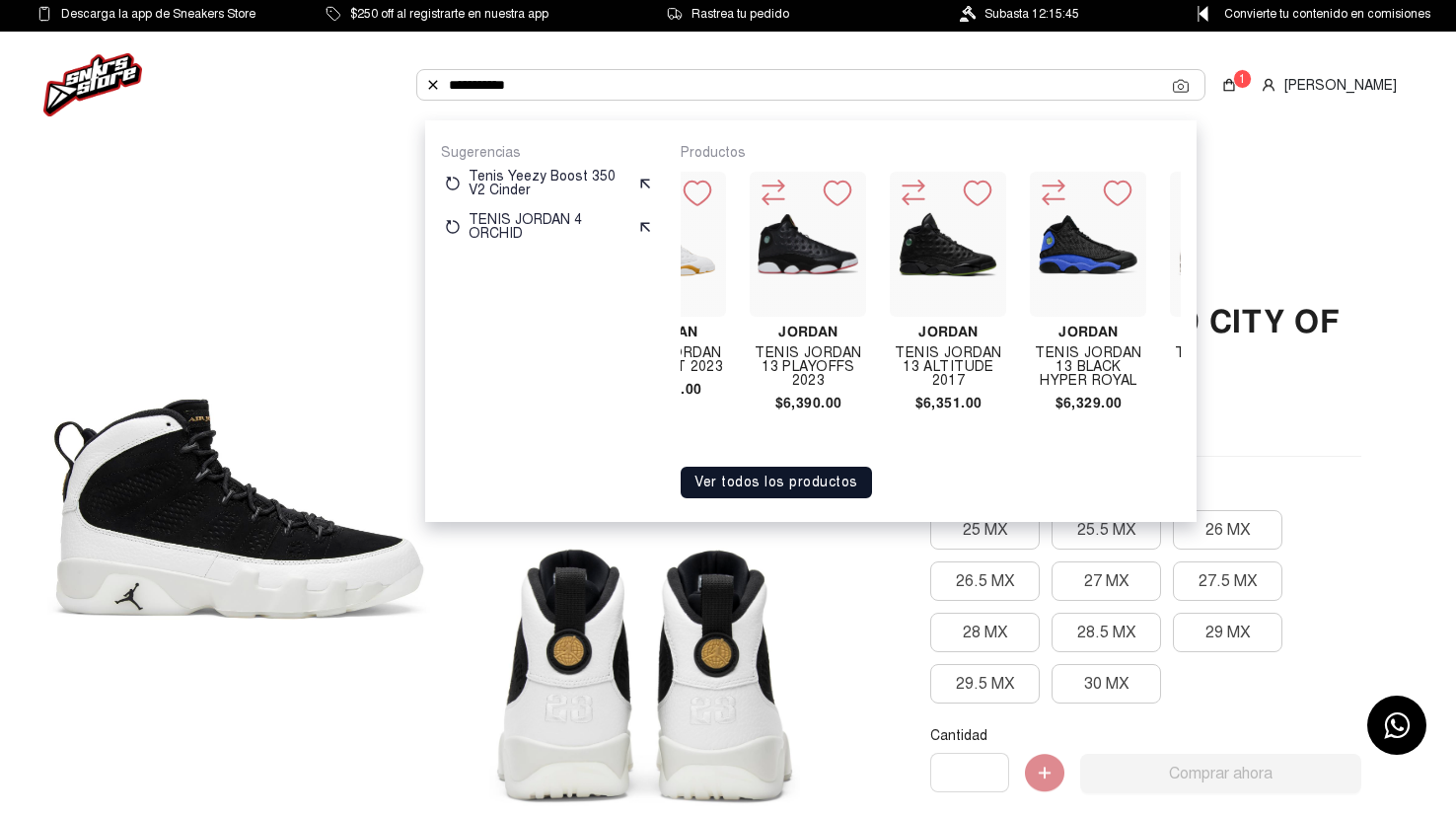 type on "**********" 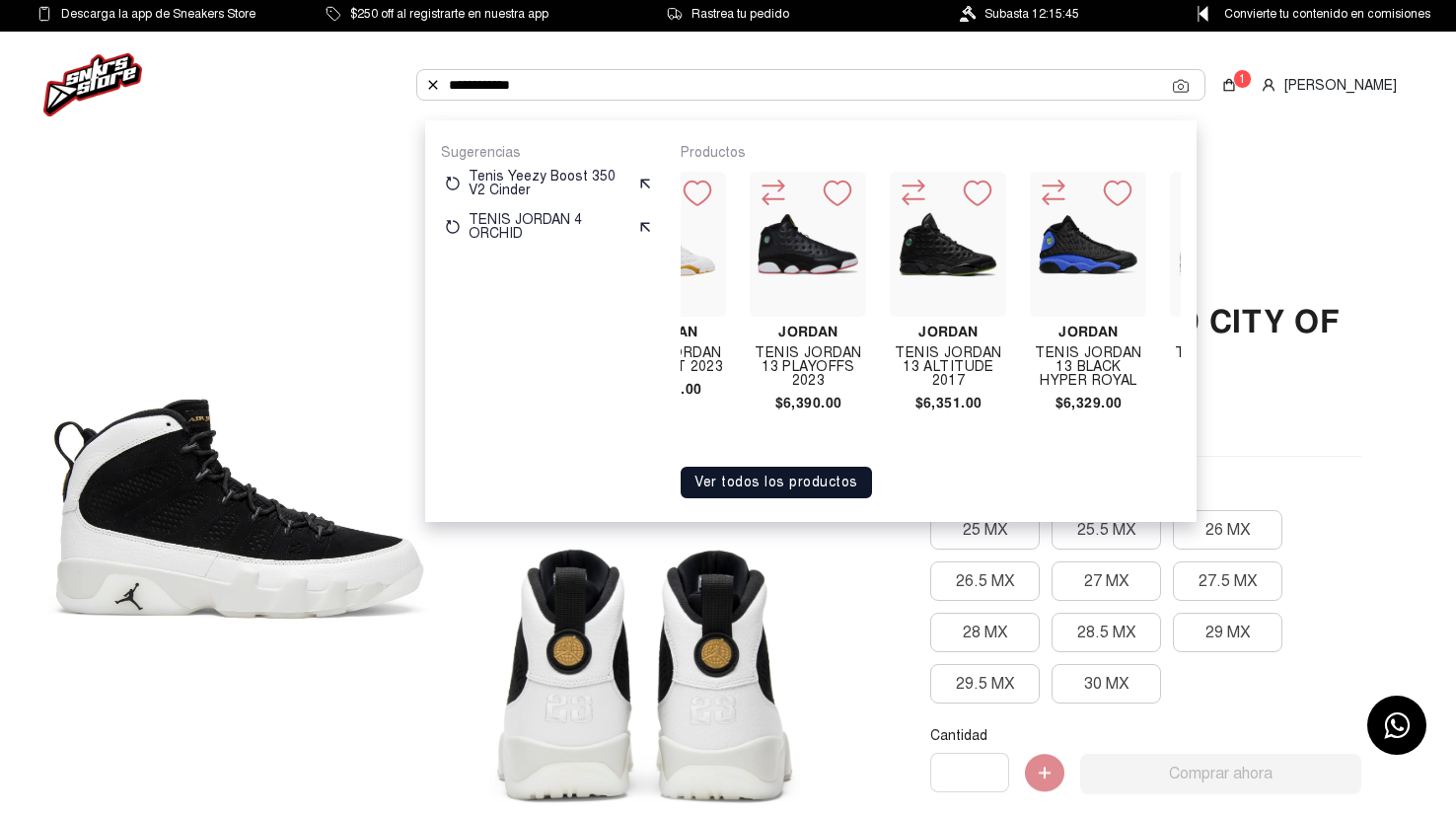 click on "Tenis Jordan 13 Playoffs 2023" 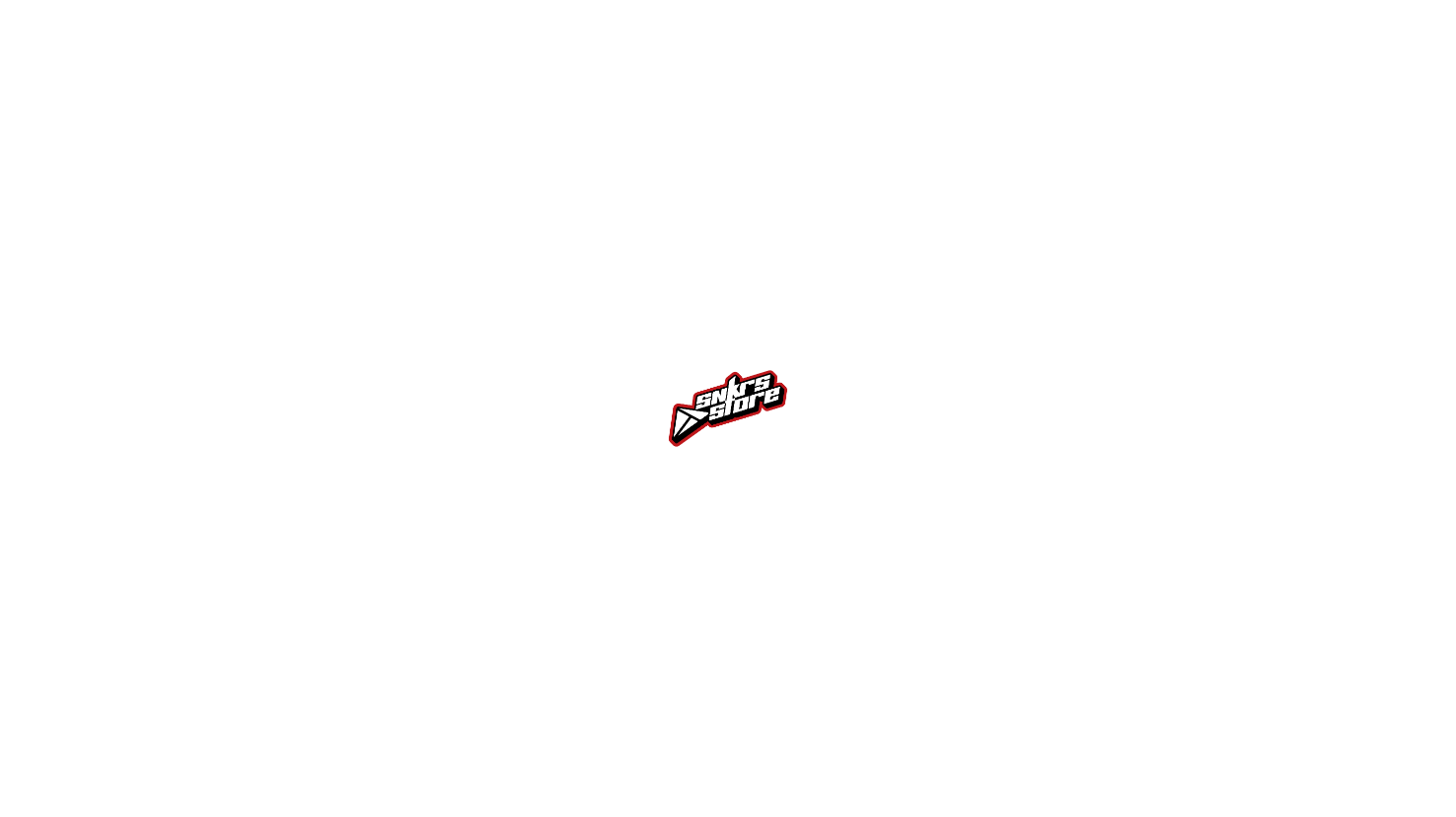 scroll, scrollTop: 0, scrollLeft: 0, axis: both 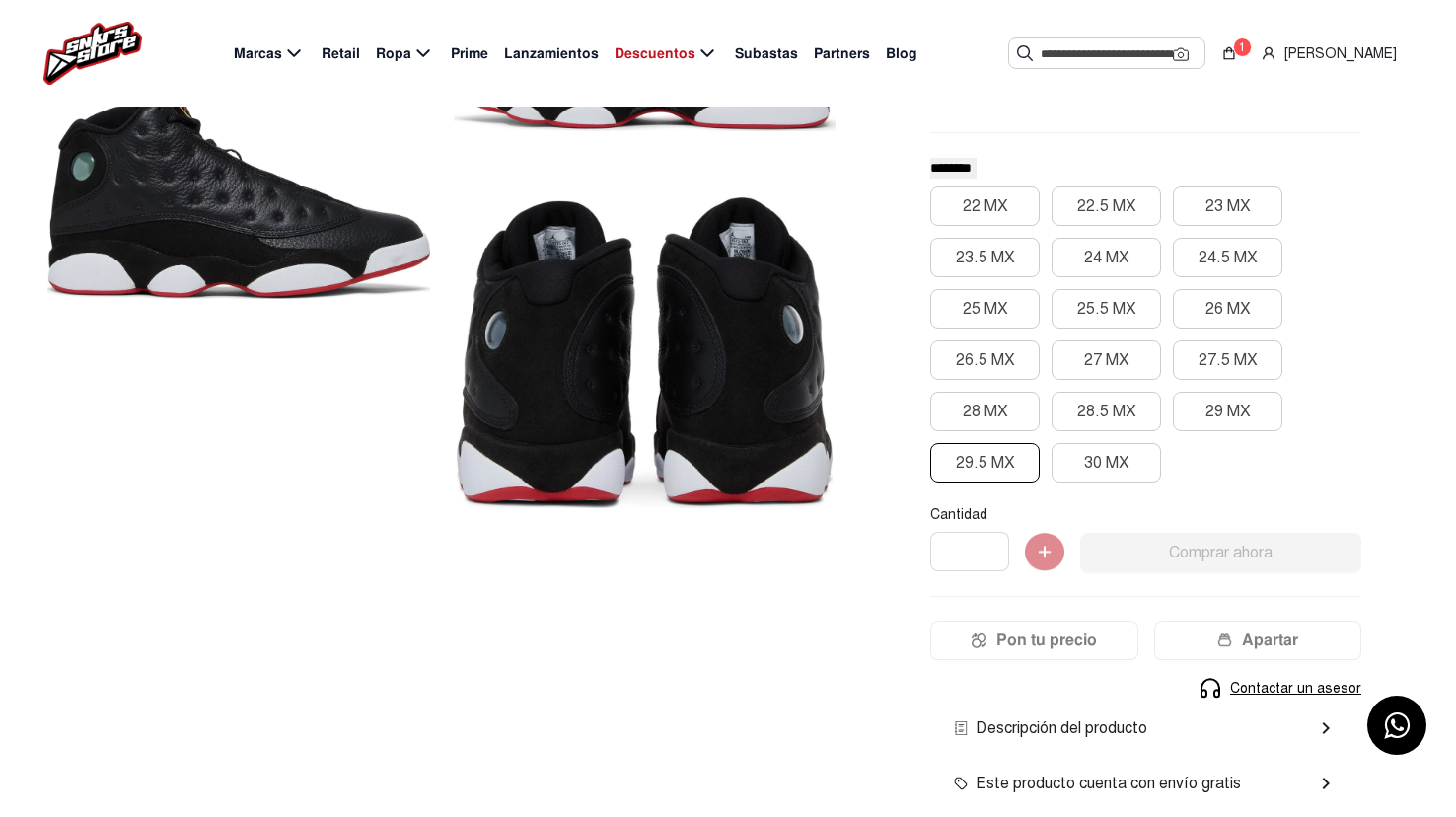 click on "29.5 MX" 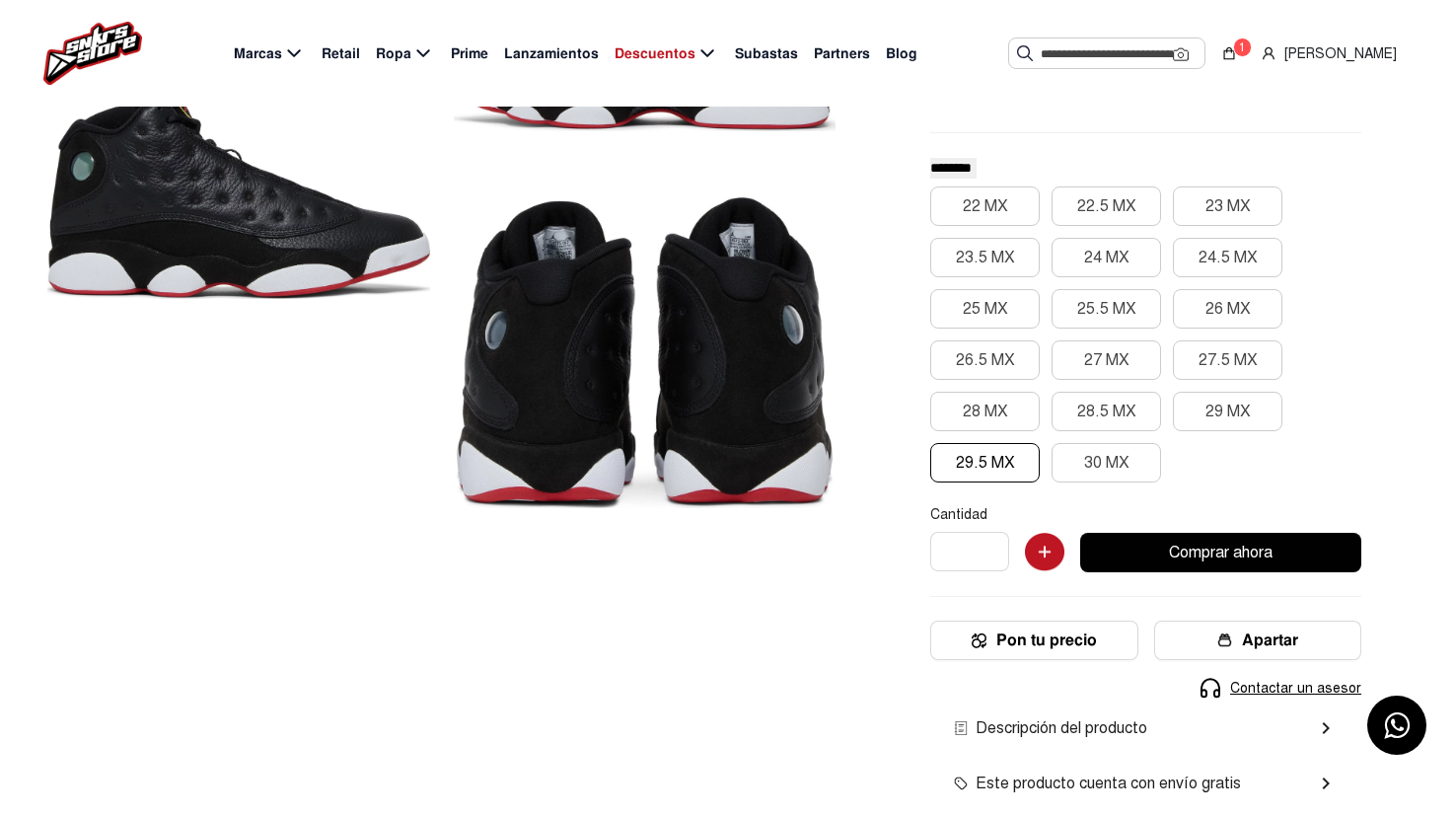 click on "Comprar ahora" 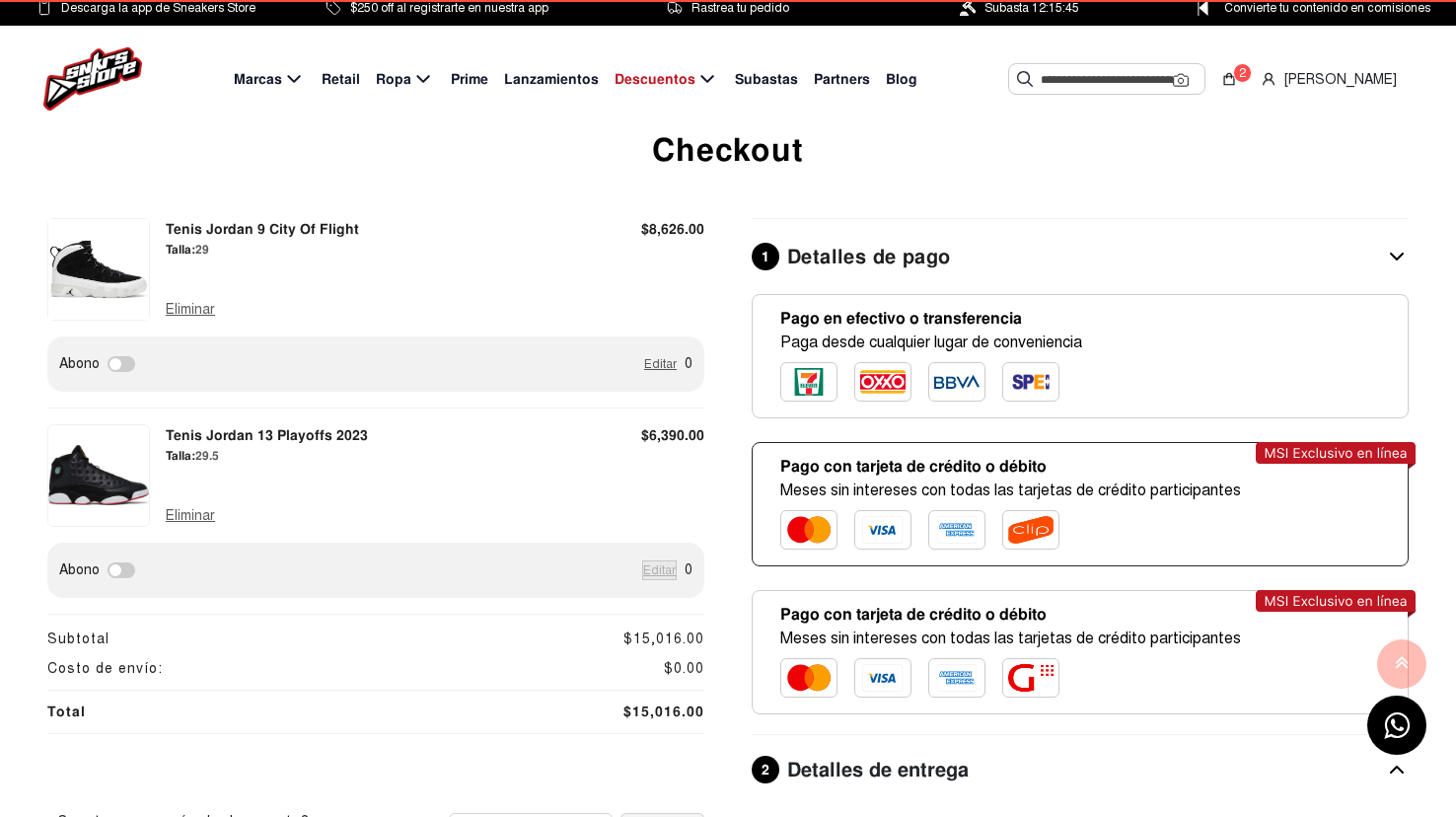 scroll, scrollTop: 0, scrollLeft: 0, axis: both 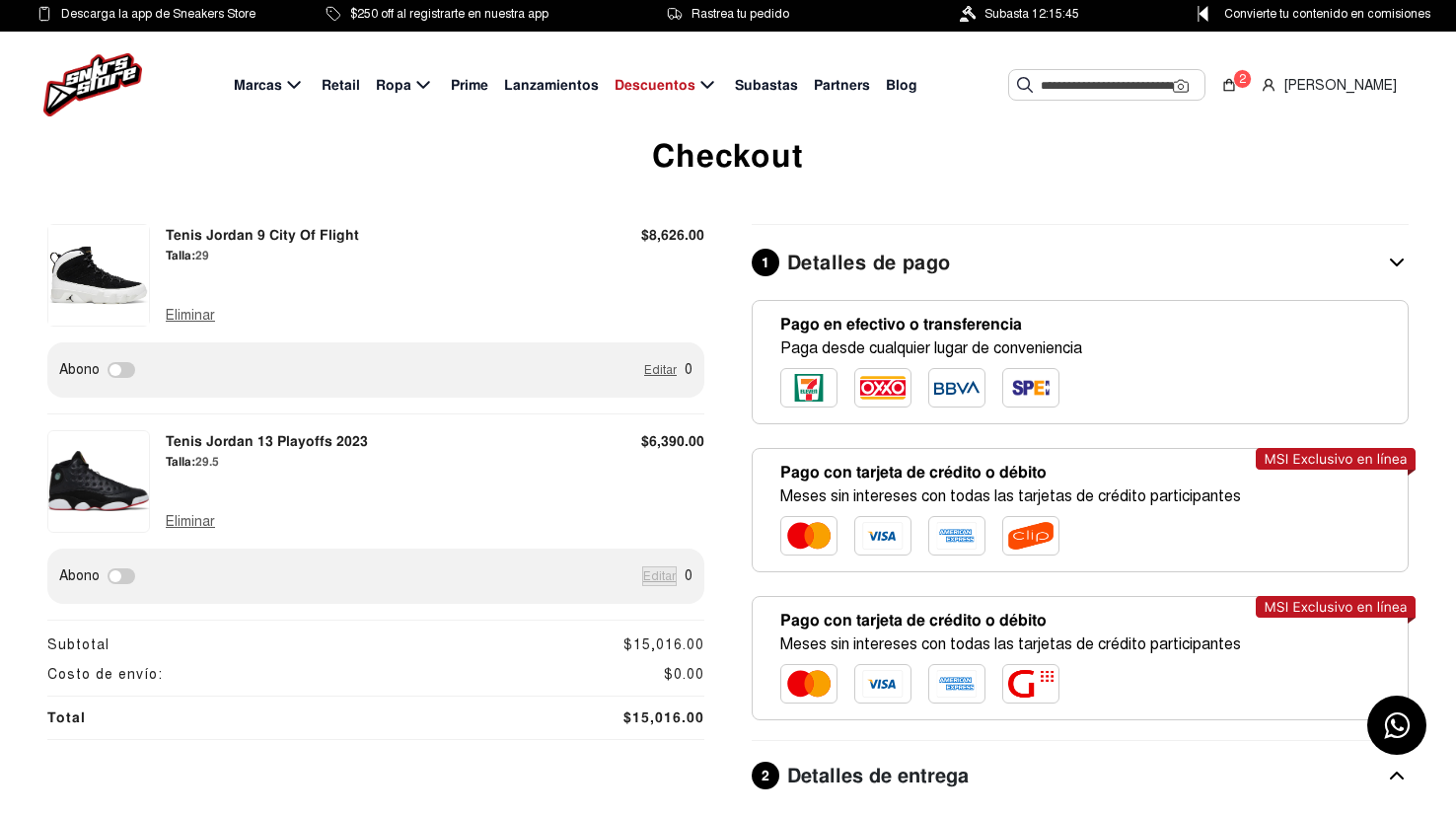 click on "Eliminar" 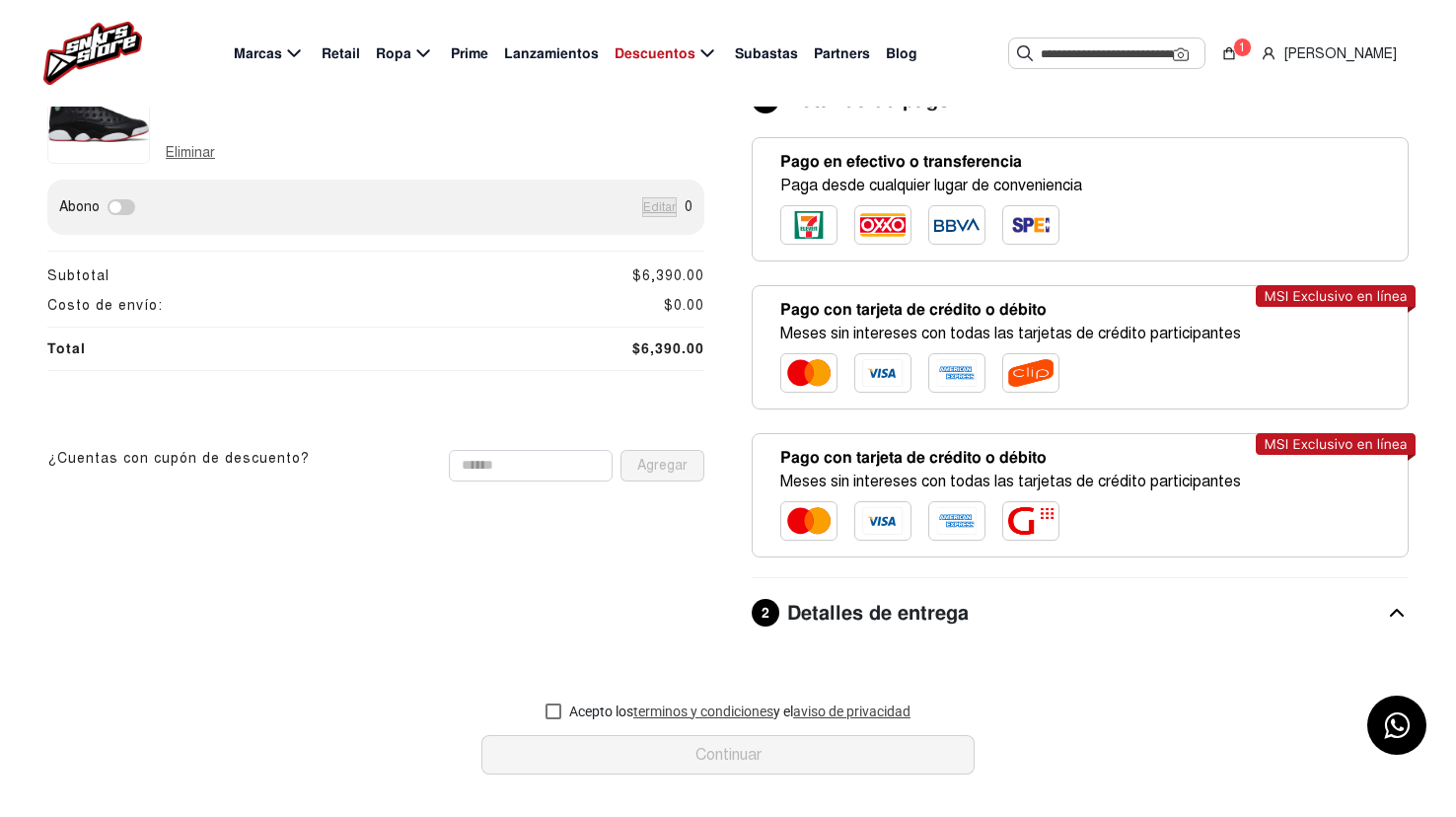scroll, scrollTop: 180, scrollLeft: 0, axis: vertical 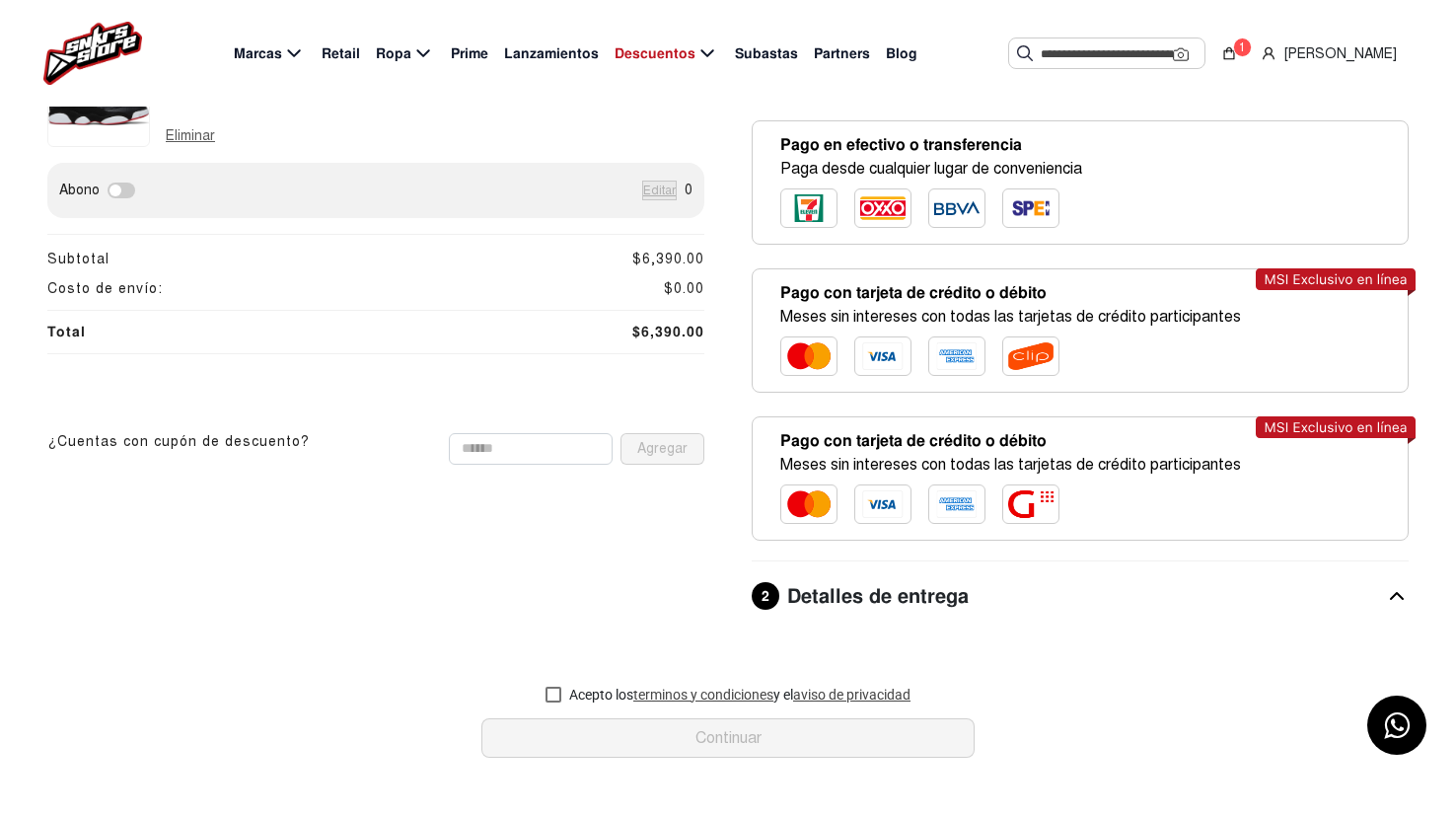 click at bounding box center (553, 695) 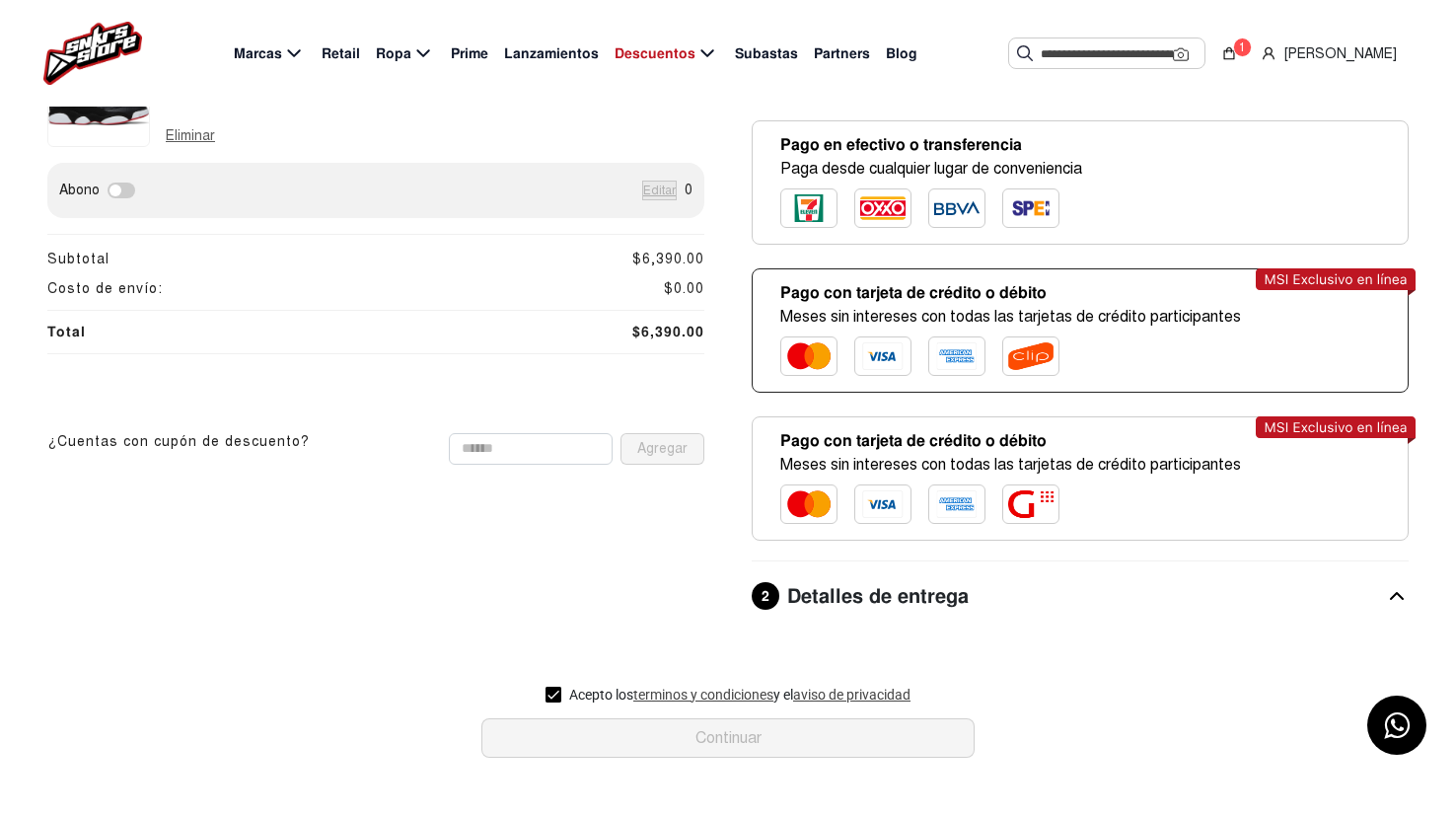 click on "Meses sin intereses con todas las tarjetas de crédito participantes" 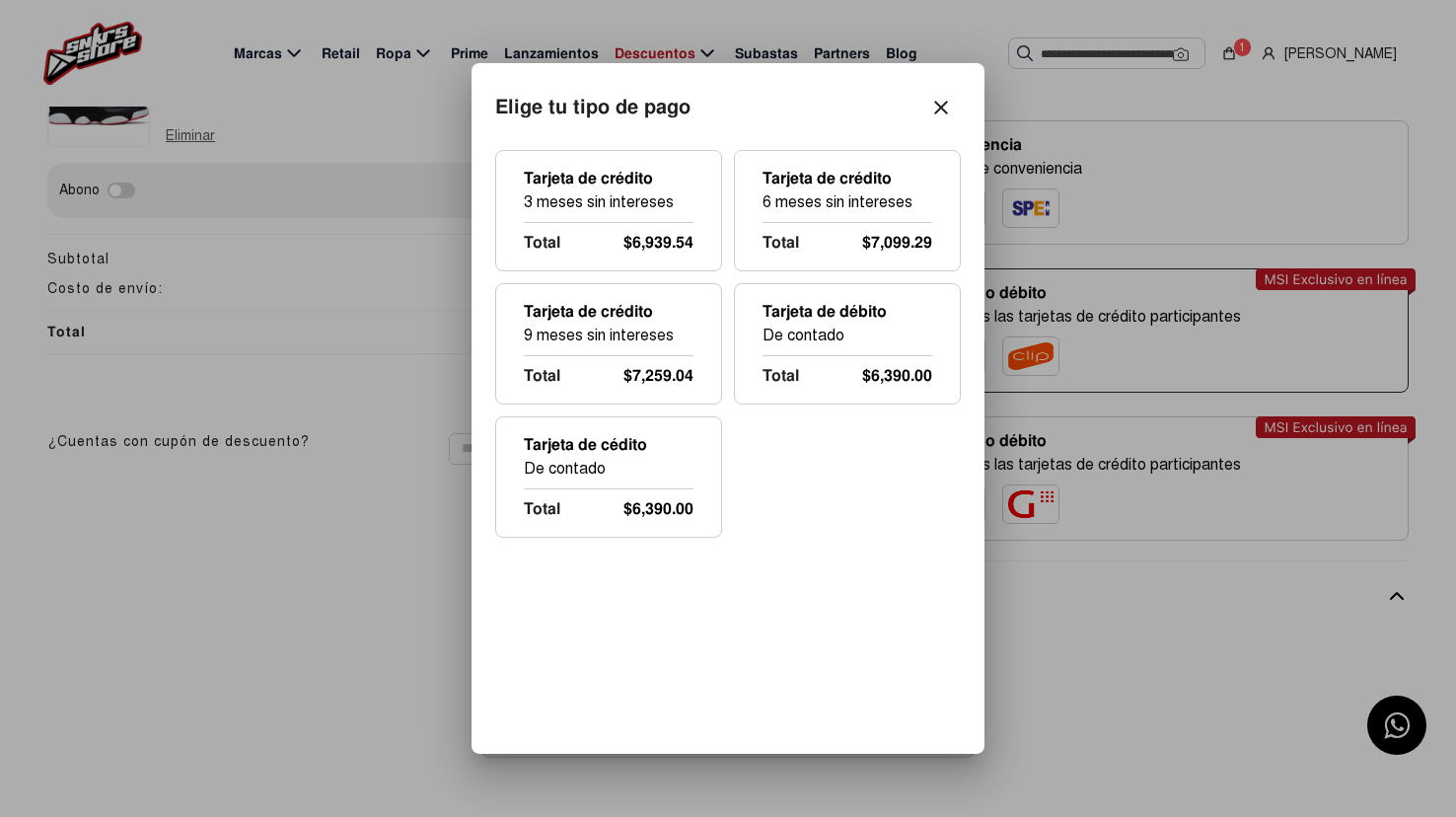 scroll, scrollTop: 0, scrollLeft: 0, axis: both 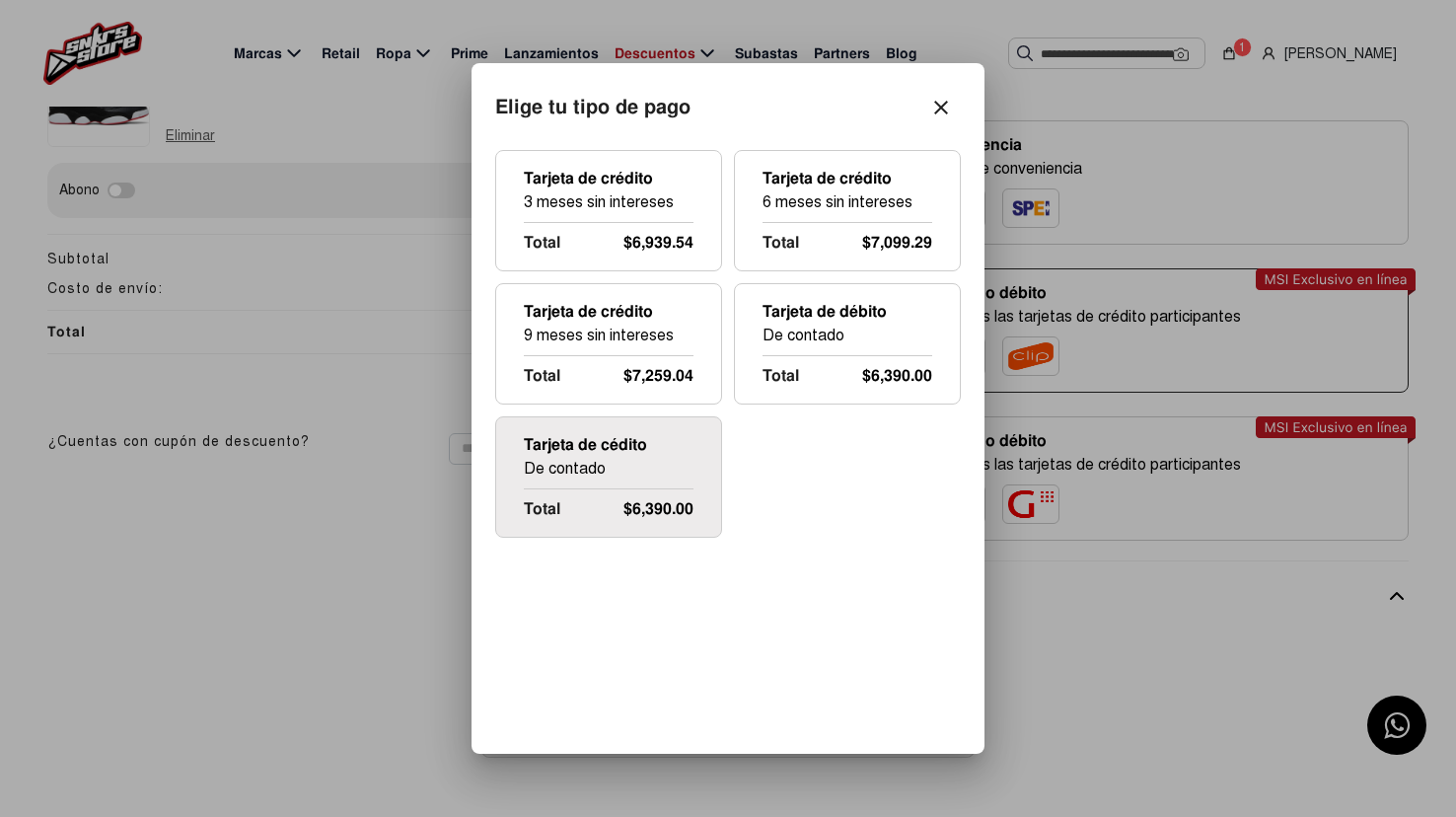 click on "De contado" at bounding box center (609, 469) 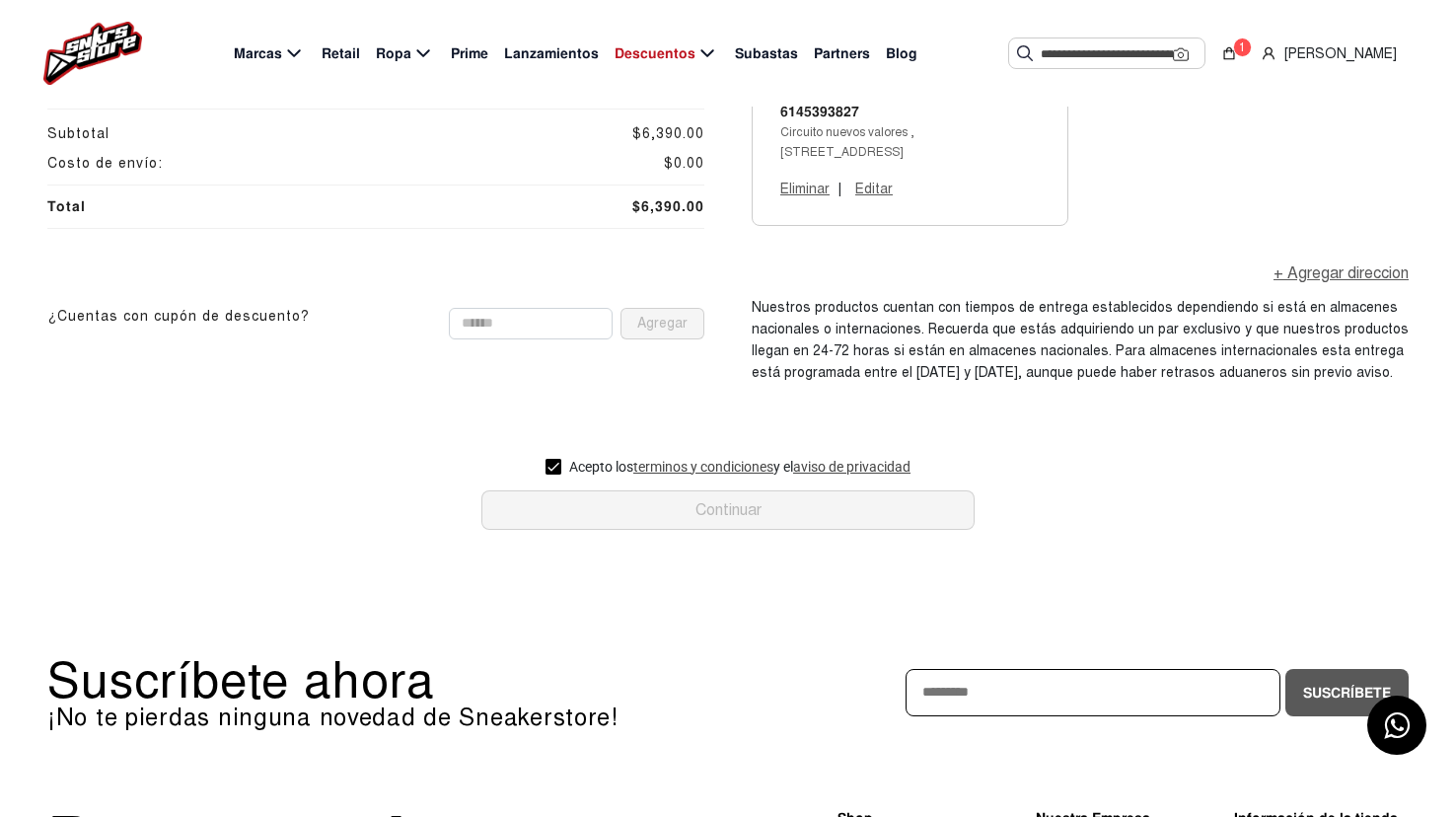 scroll, scrollTop: 0, scrollLeft: 0, axis: both 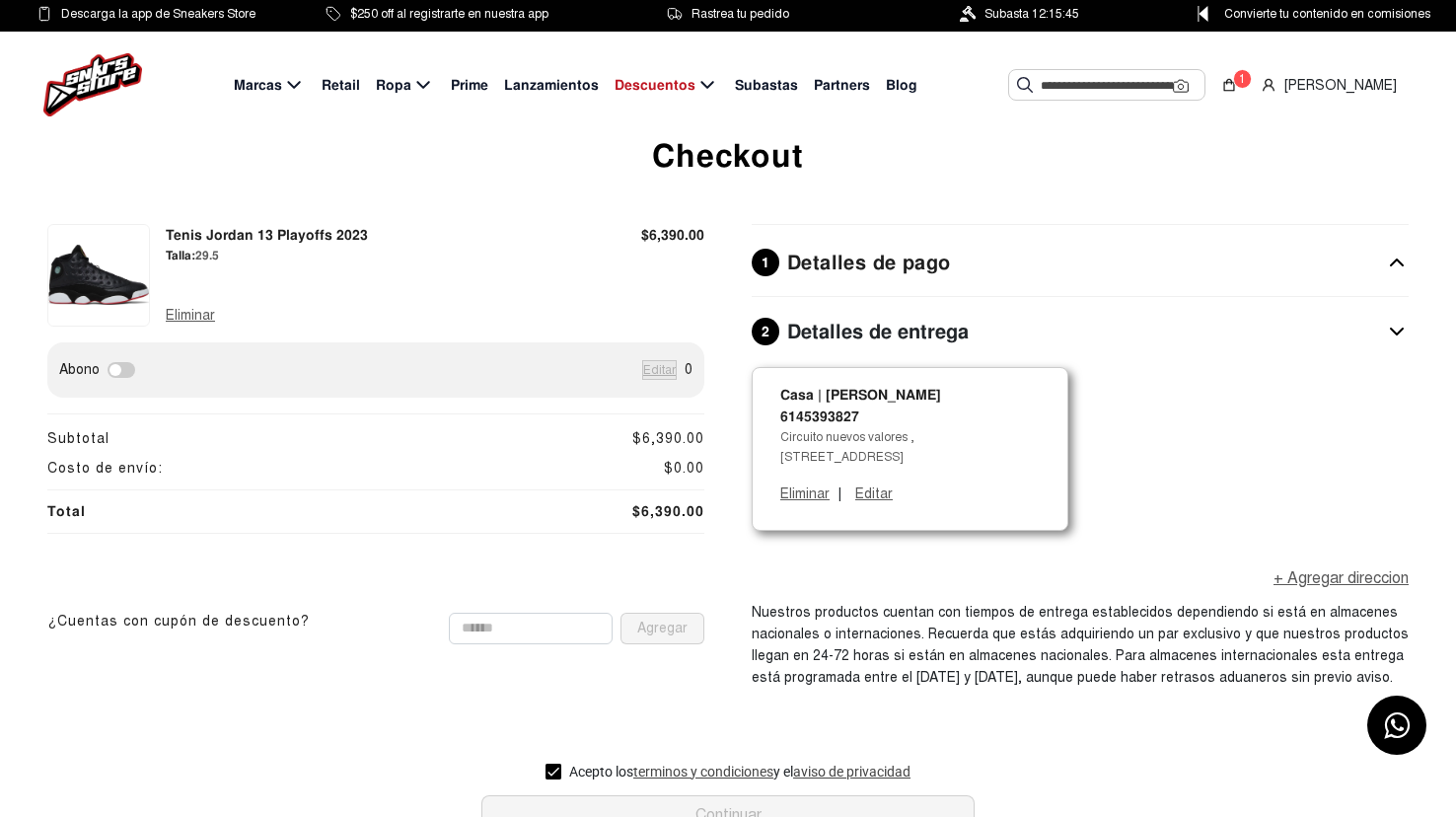 click on "6145393827" 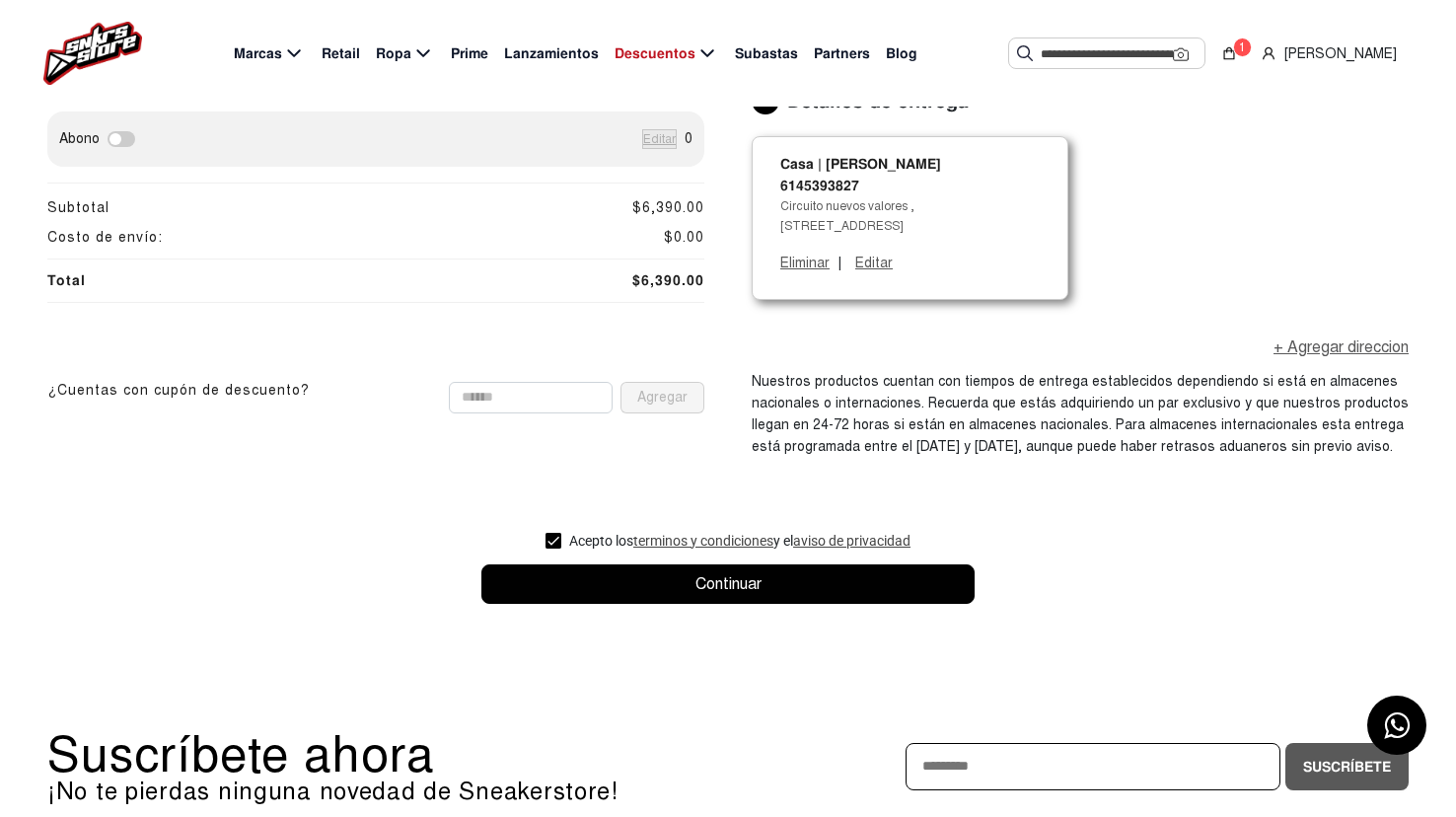 scroll, scrollTop: 267, scrollLeft: 0, axis: vertical 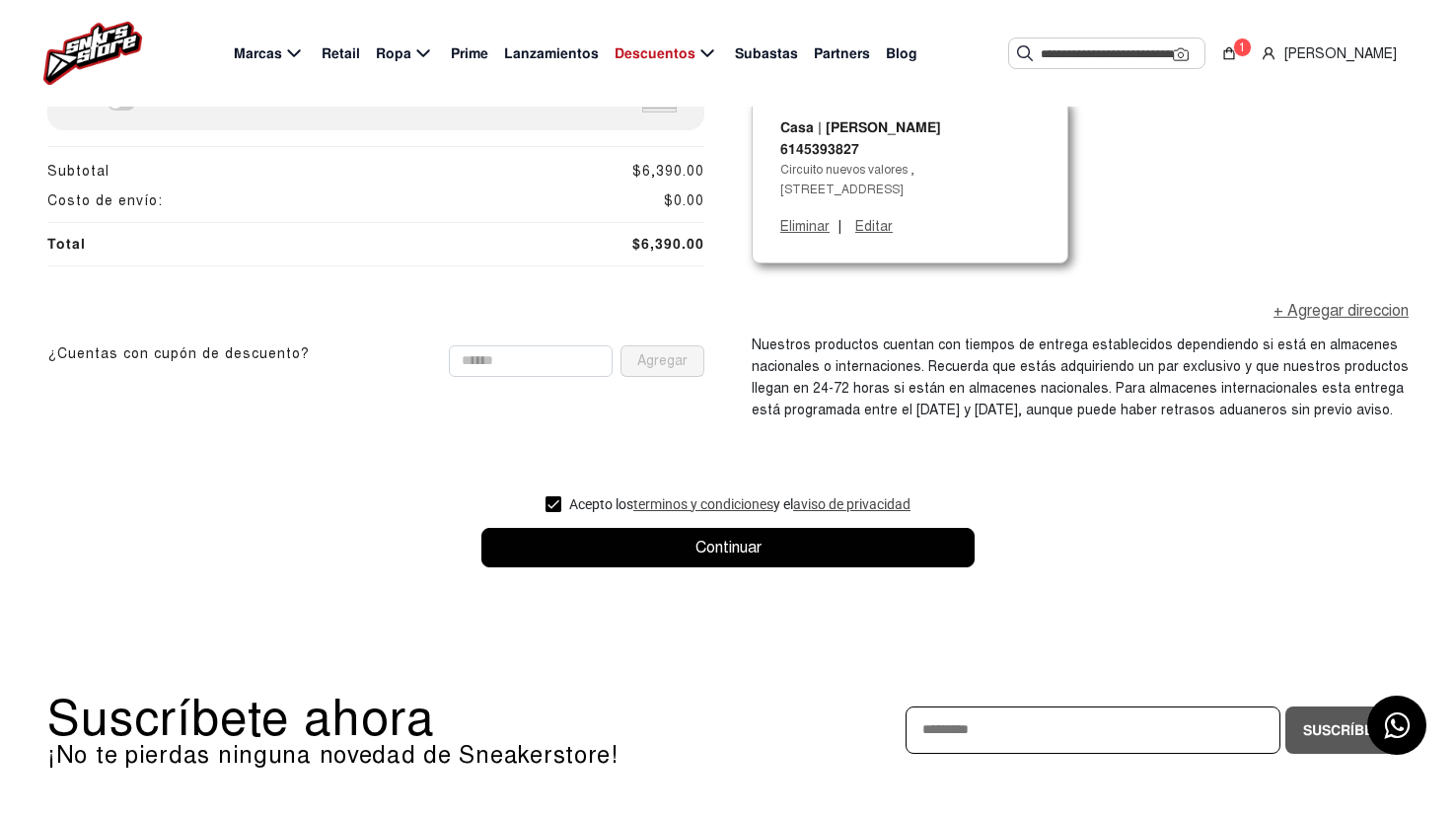 click on "Continuar" 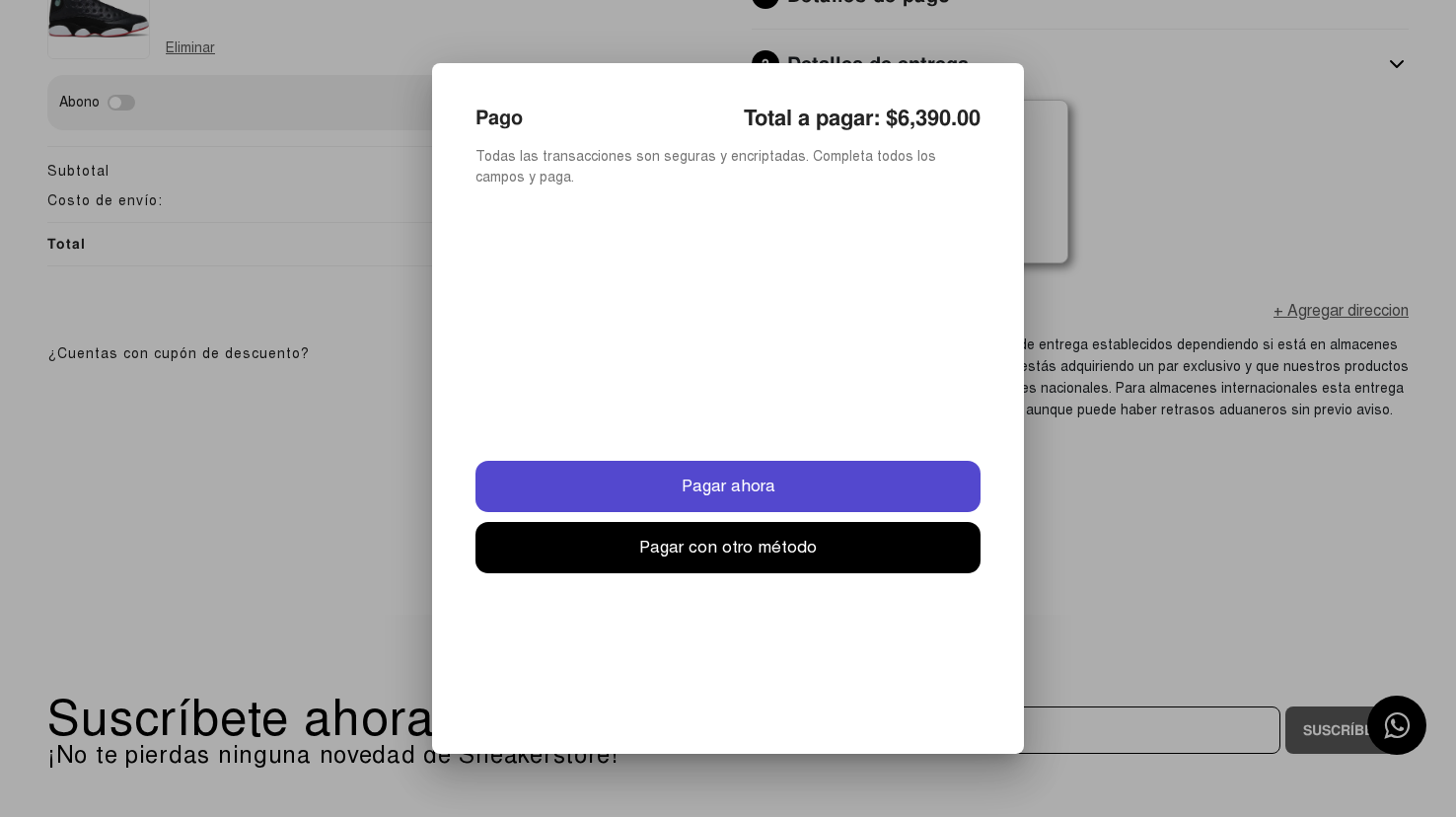 scroll, scrollTop: 0, scrollLeft: 0, axis: both 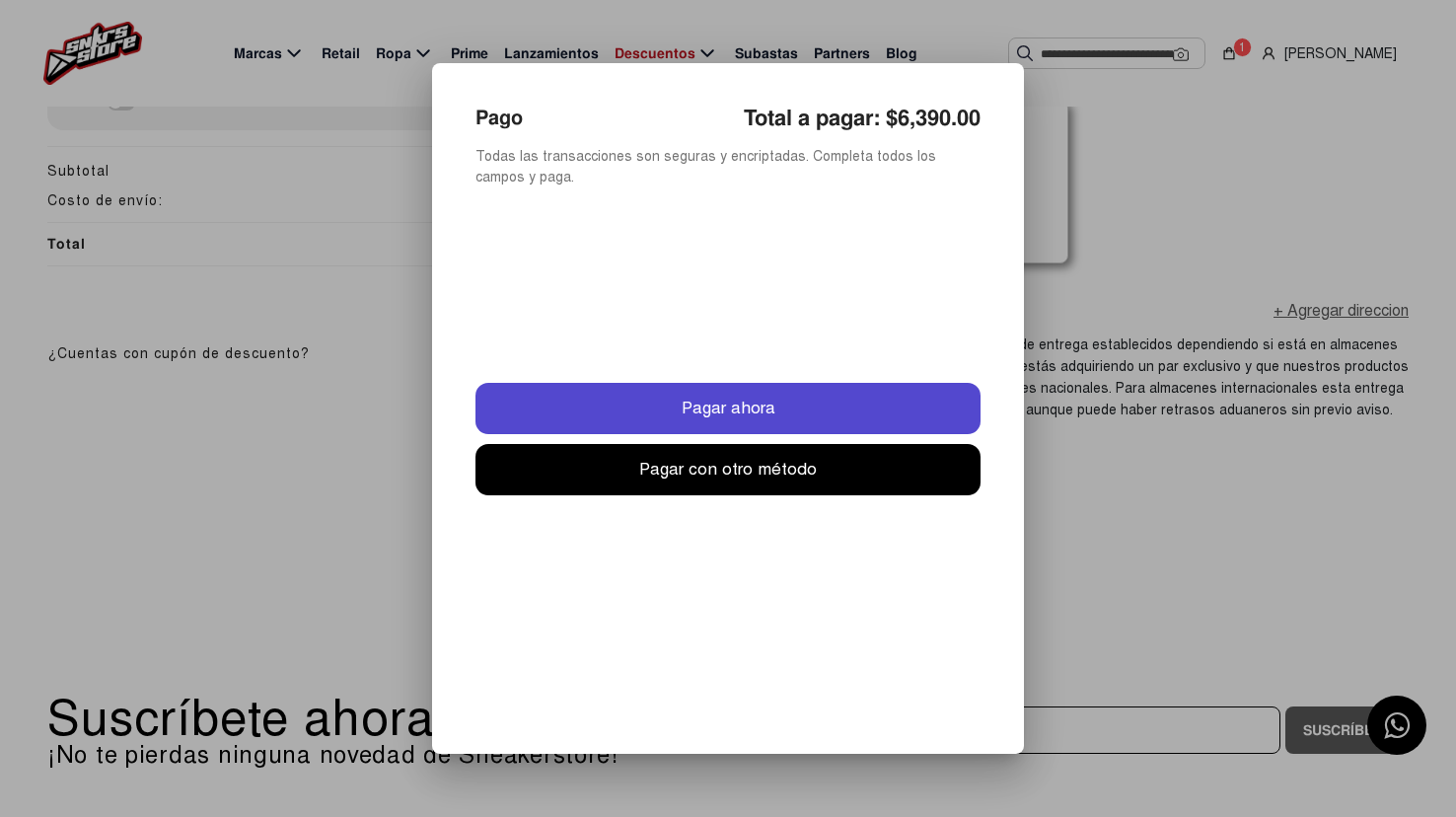 click on "Pagar ahora" at bounding box center [728, 408] 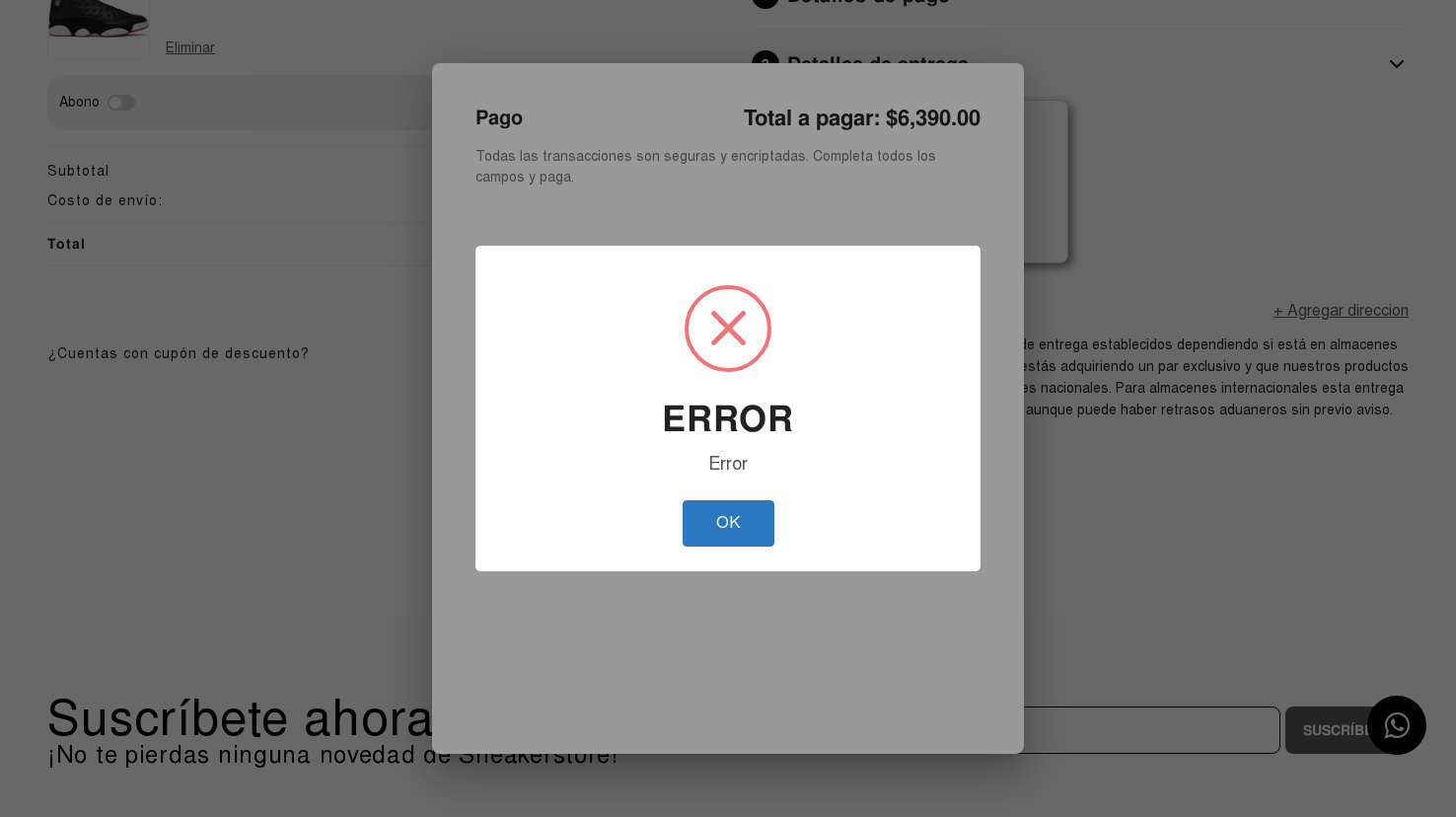click on "OK" at bounding box center (728, 523) 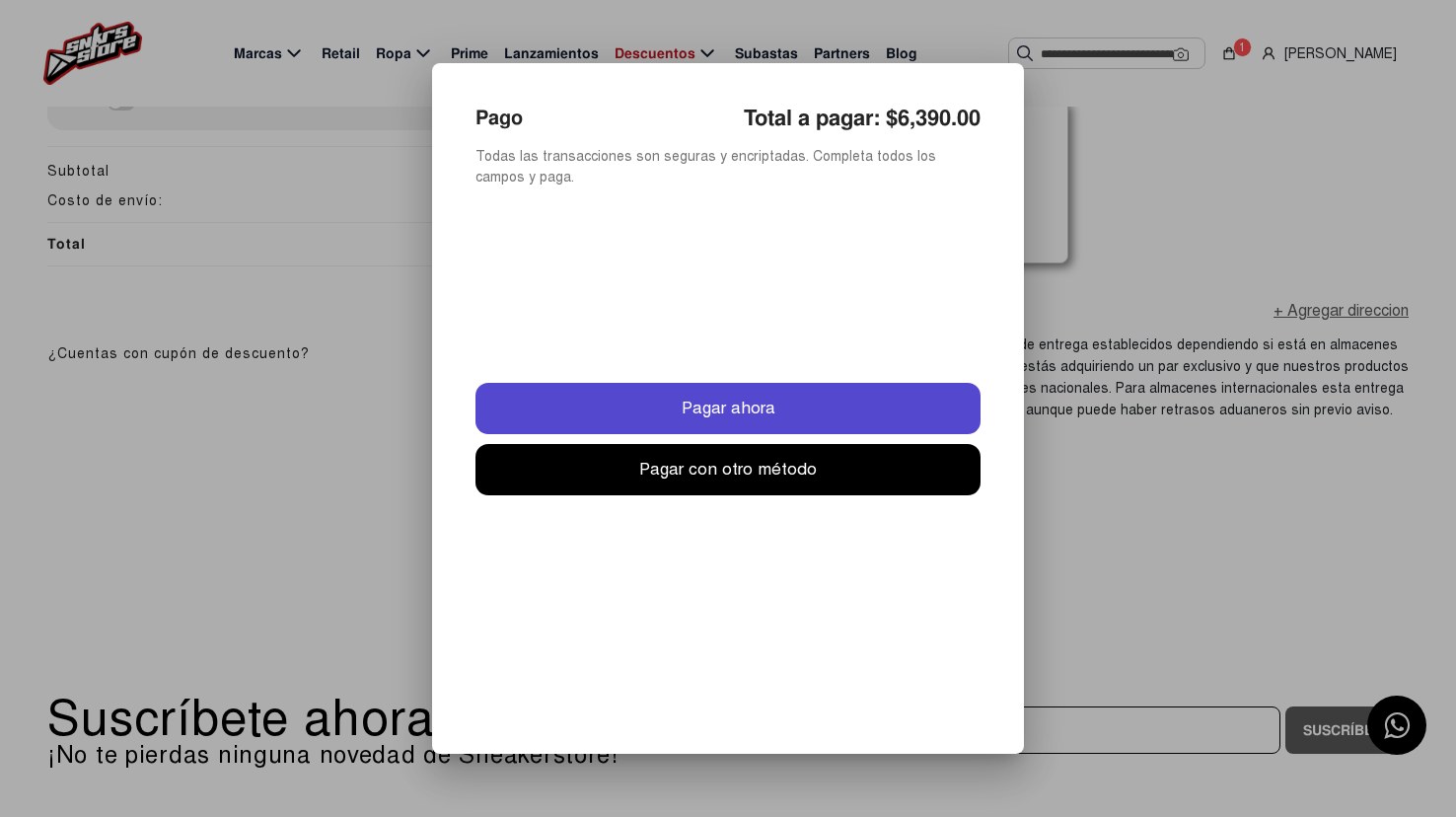 click on "Pago Total a pagar: $6,390.00 Todas las transacciones son seguras y encriptadas. Completa todos los campos y paga. Pagar ahora Pagar con otro método" at bounding box center [728, 408] 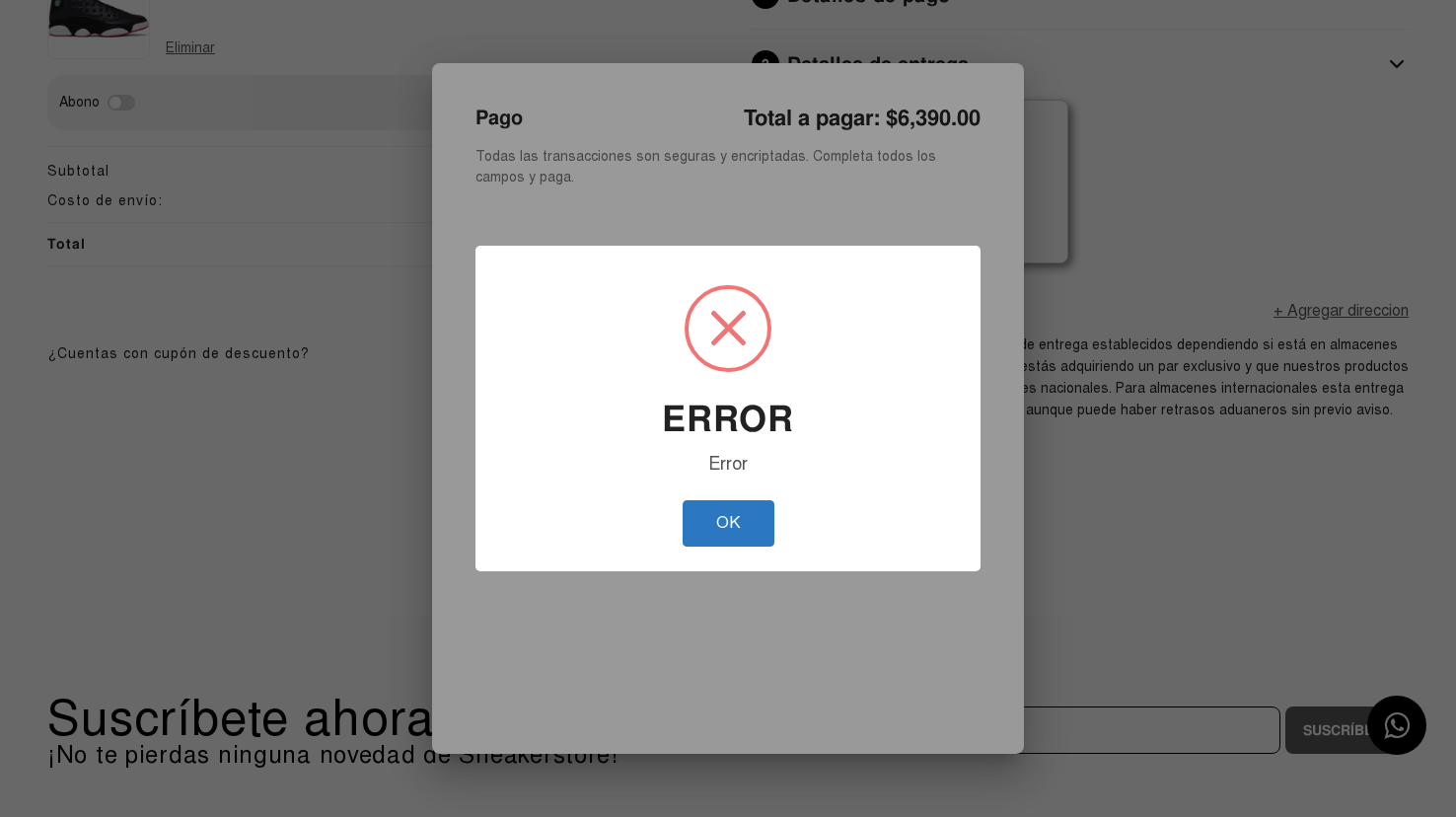 click on "OK" at bounding box center [728, 523] 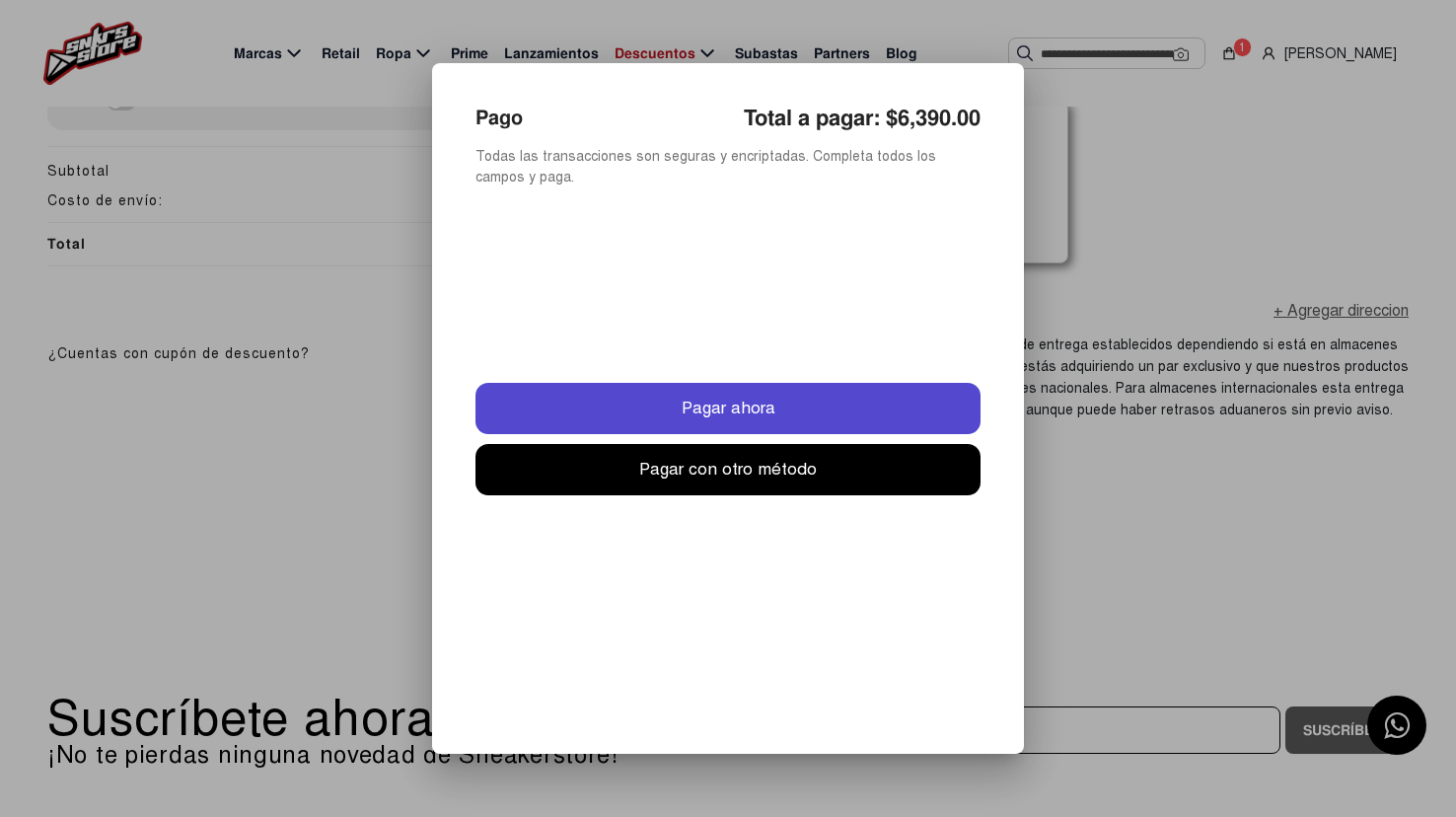 click on "Pagar ahora" at bounding box center [728, 408] 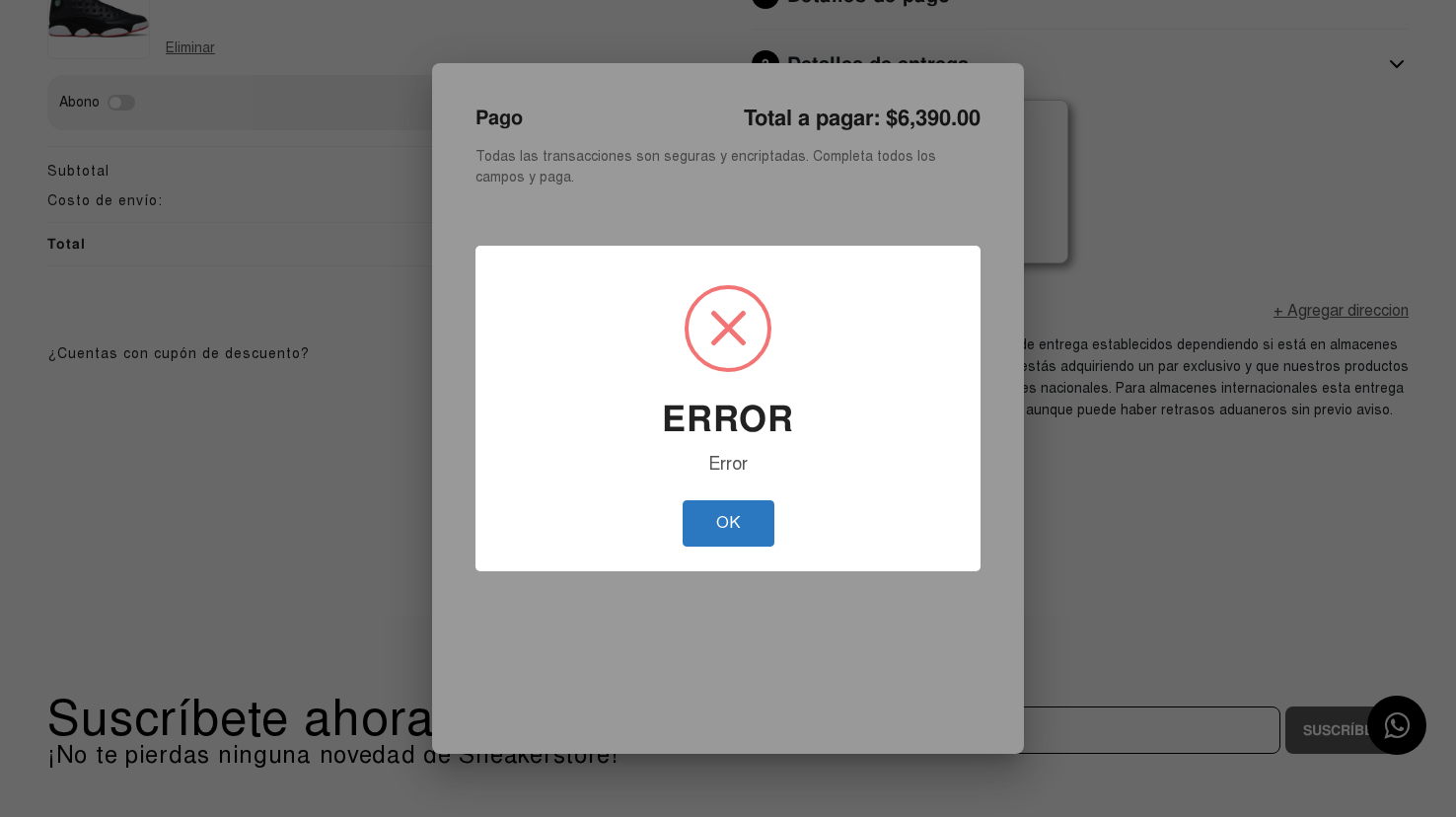 click on "OK" at bounding box center (728, 523) 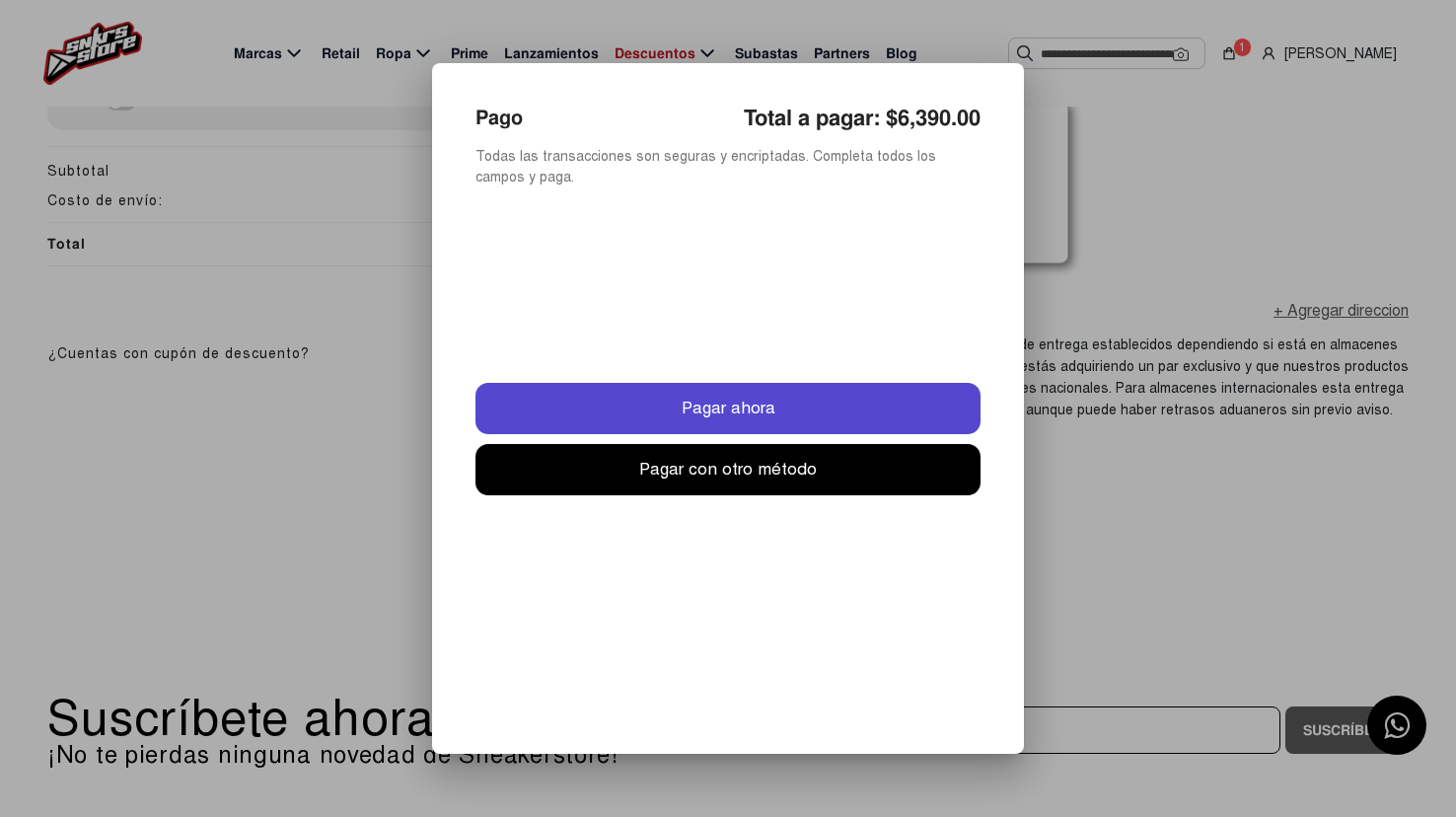 click on "Pago Total a pagar: $6,390.00 Todas las transacciones son seguras y encriptadas. Completa todos los campos y paga. Pagar ahora Pagar con otro método" at bounding box center [728, 408] 